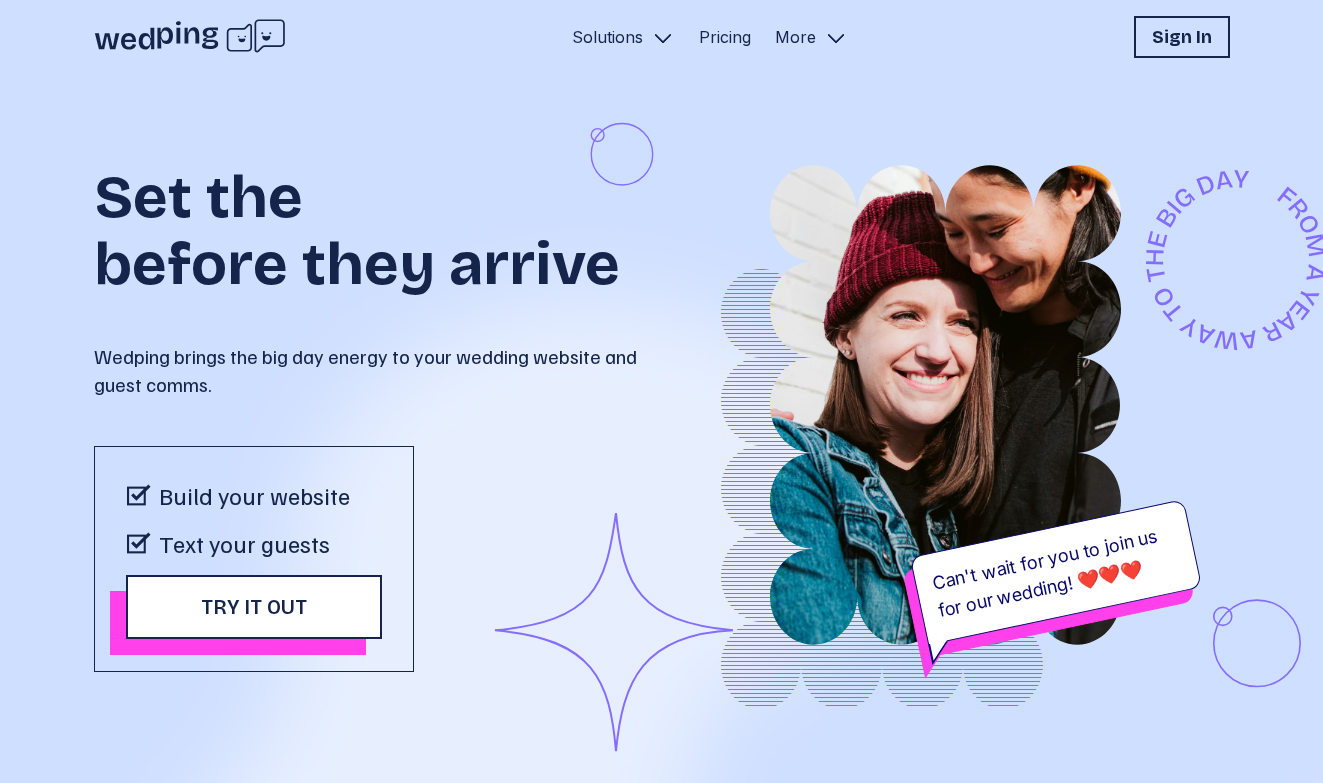 scroll, scrollTop: 0, scrollLeft: 0, axis: both 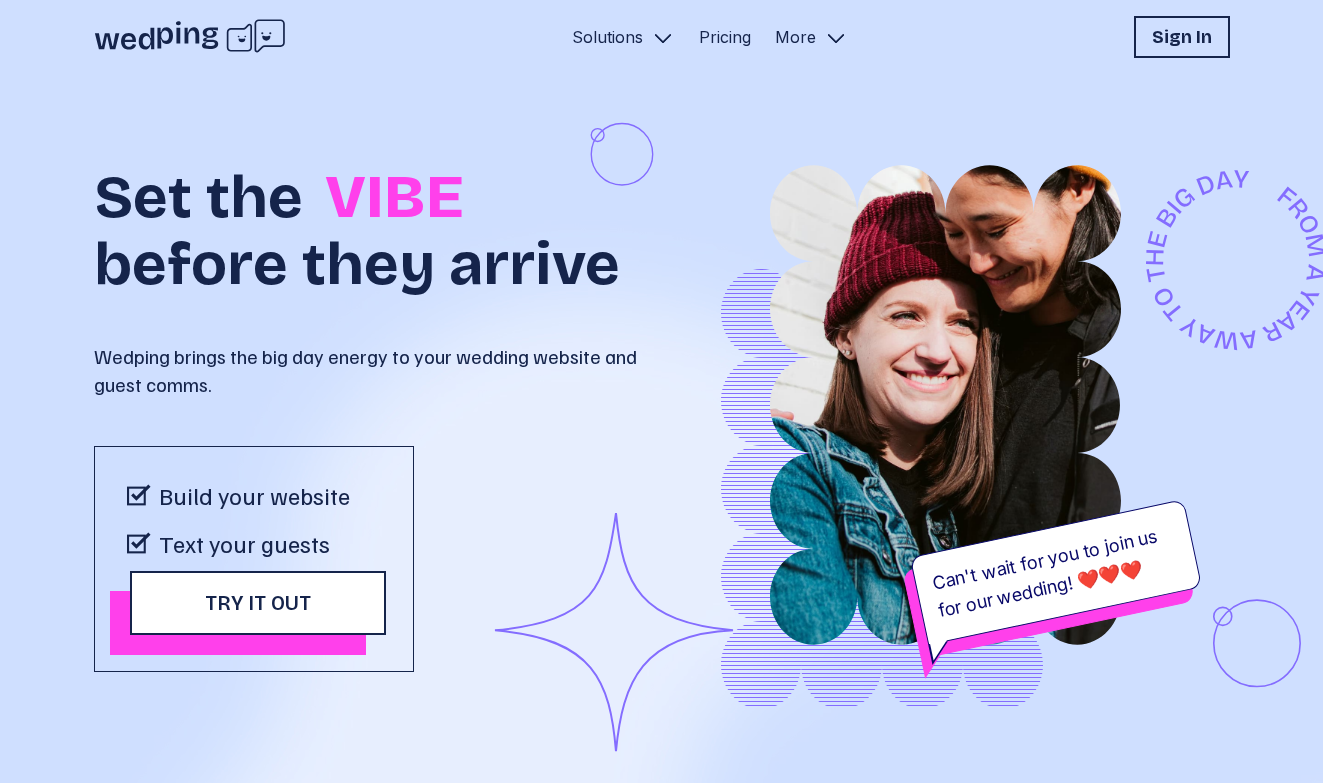 click on "Try it out" at bounding box center [258, 603] 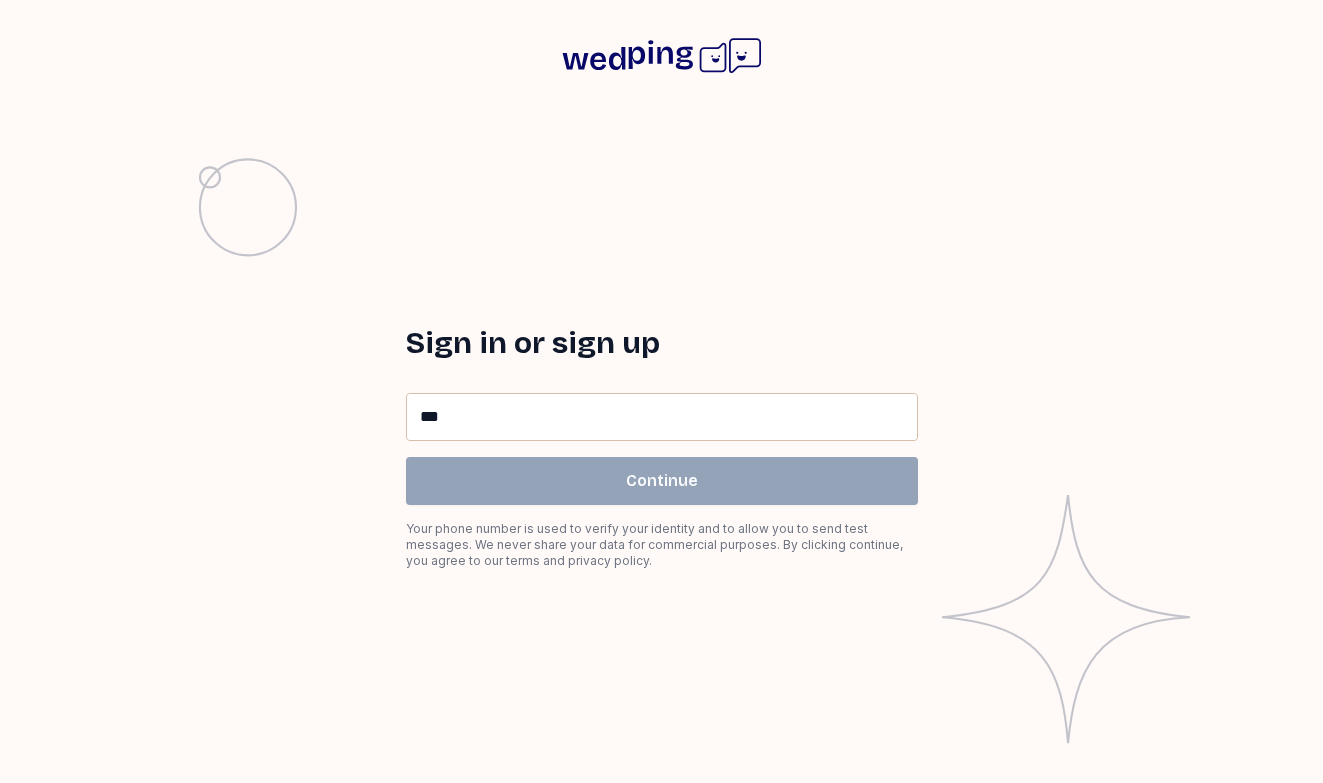 click on "**" at bounding box center (662, 417) 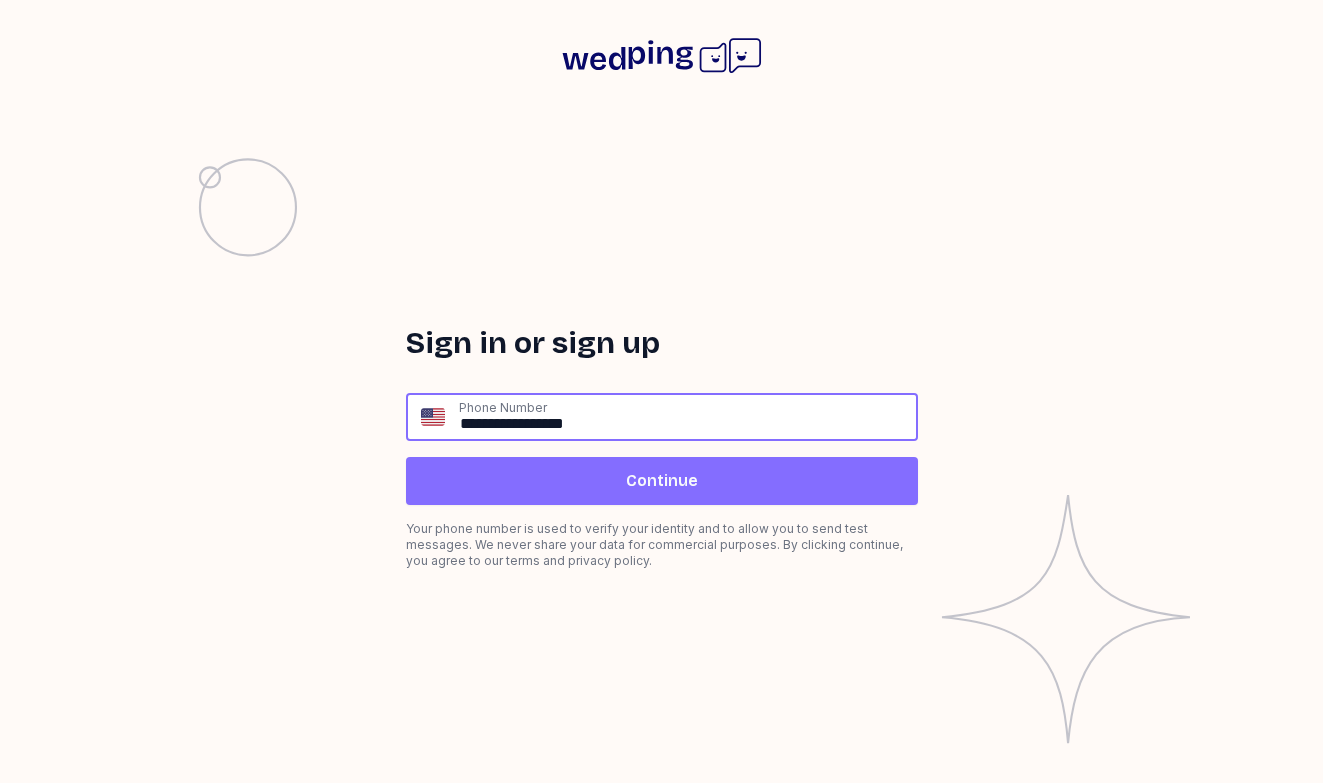 type on "**********" 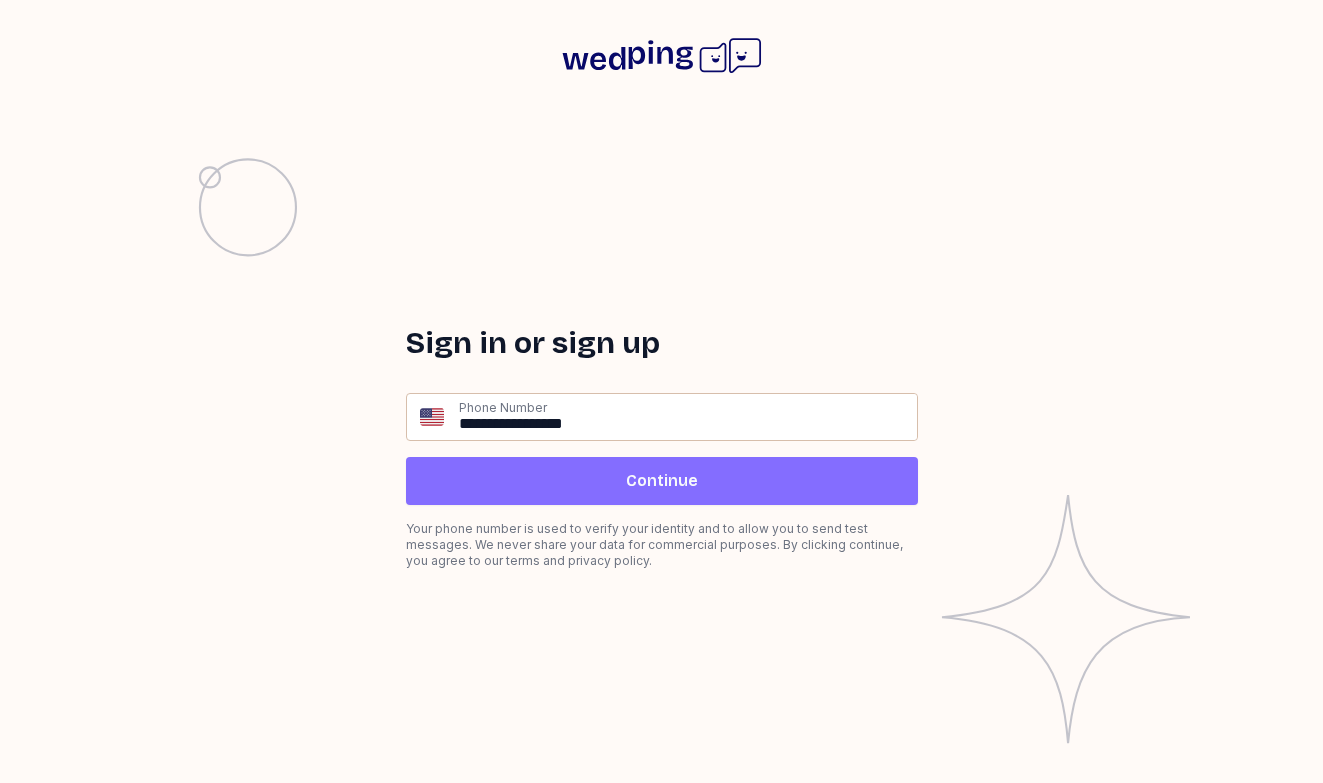 click on "Continue" at bounding box center (662, 481) 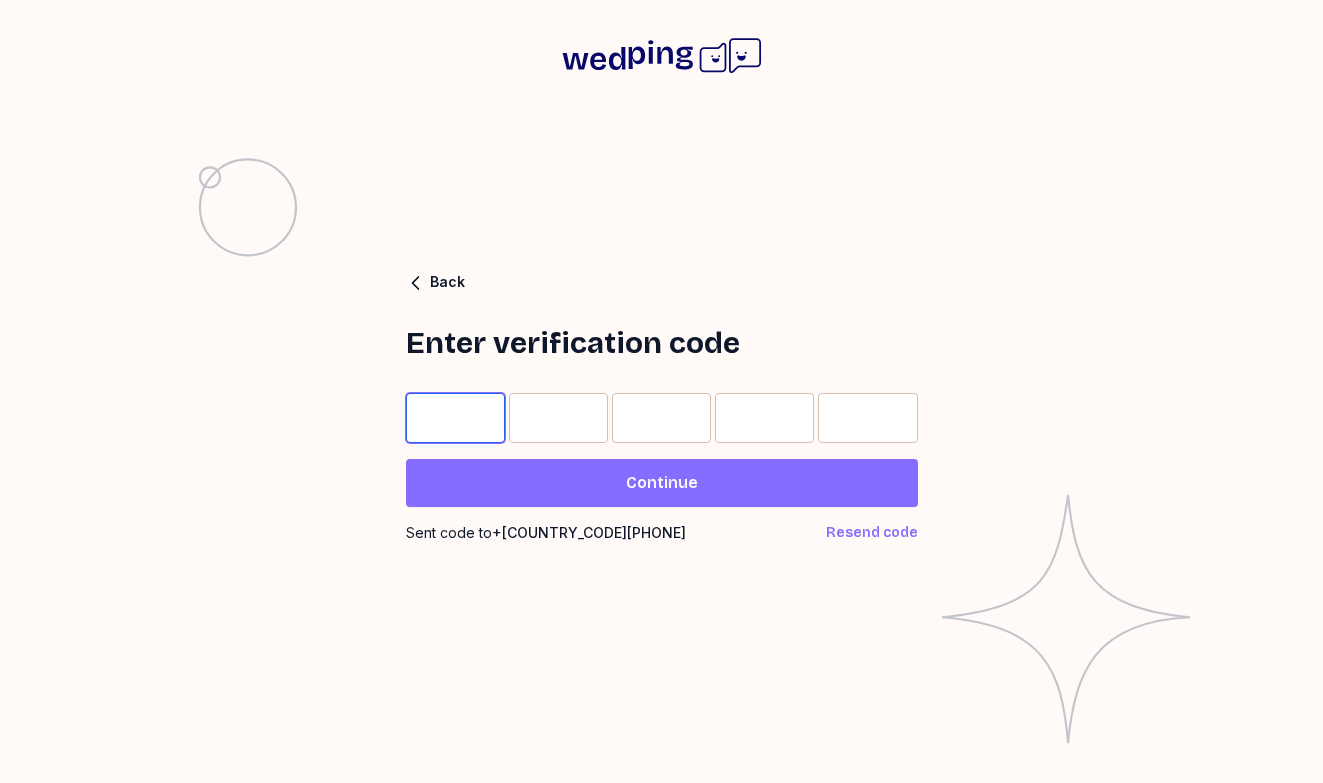 click at bounding box center (455, 418) 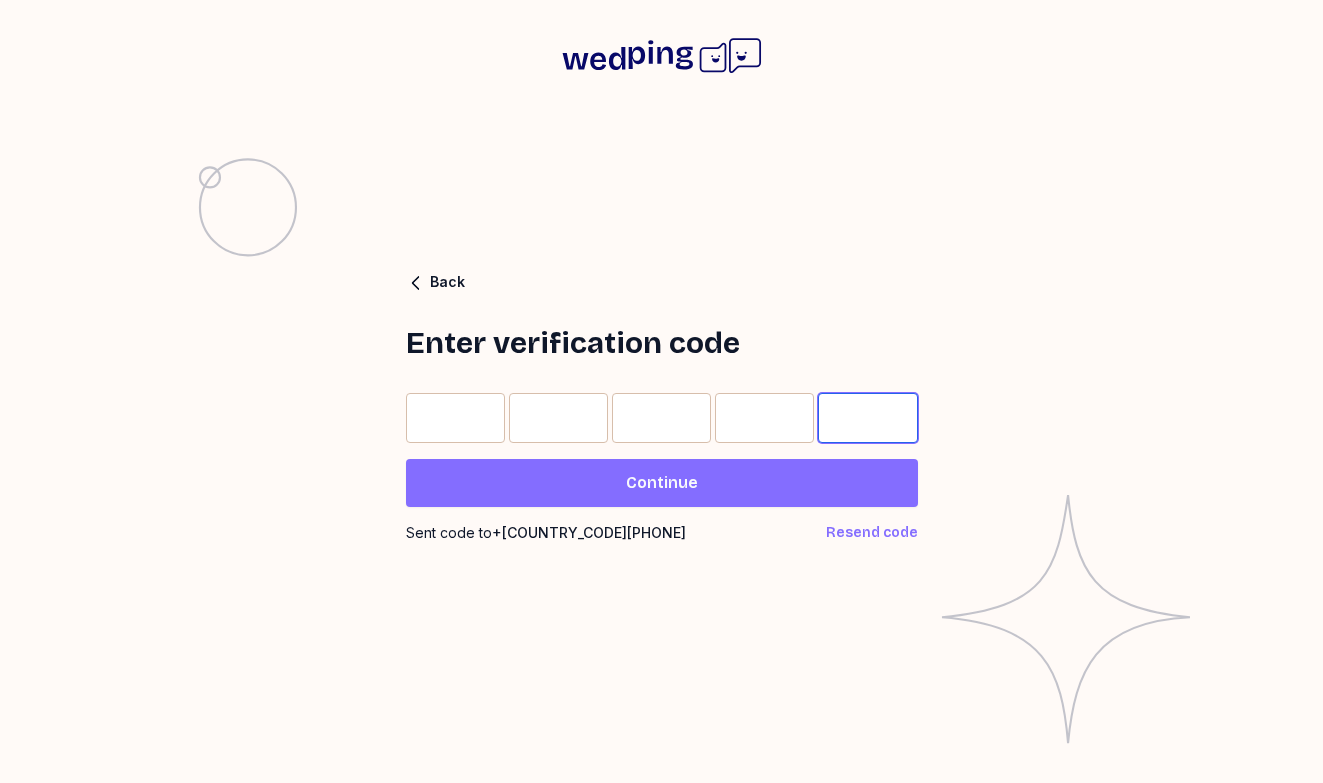 paste on "*" 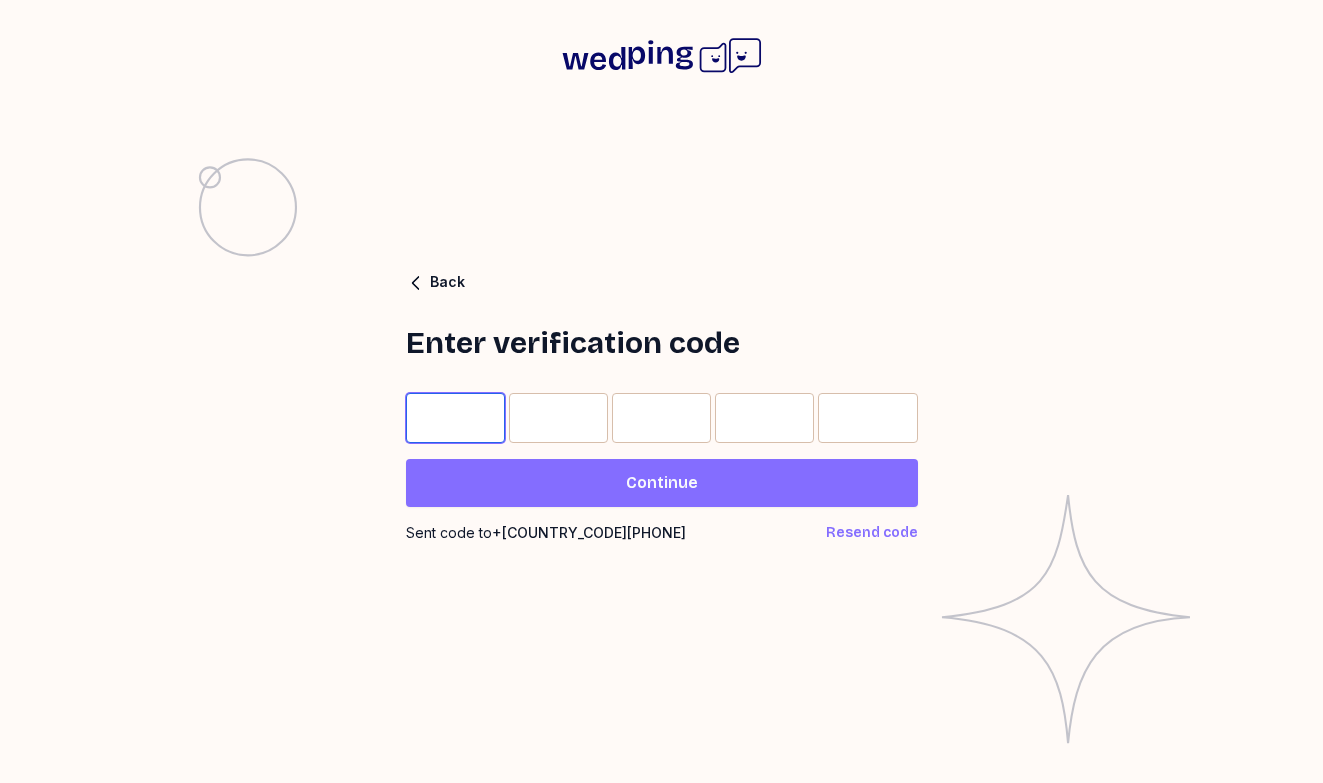 click at bounding box center (455, 418) 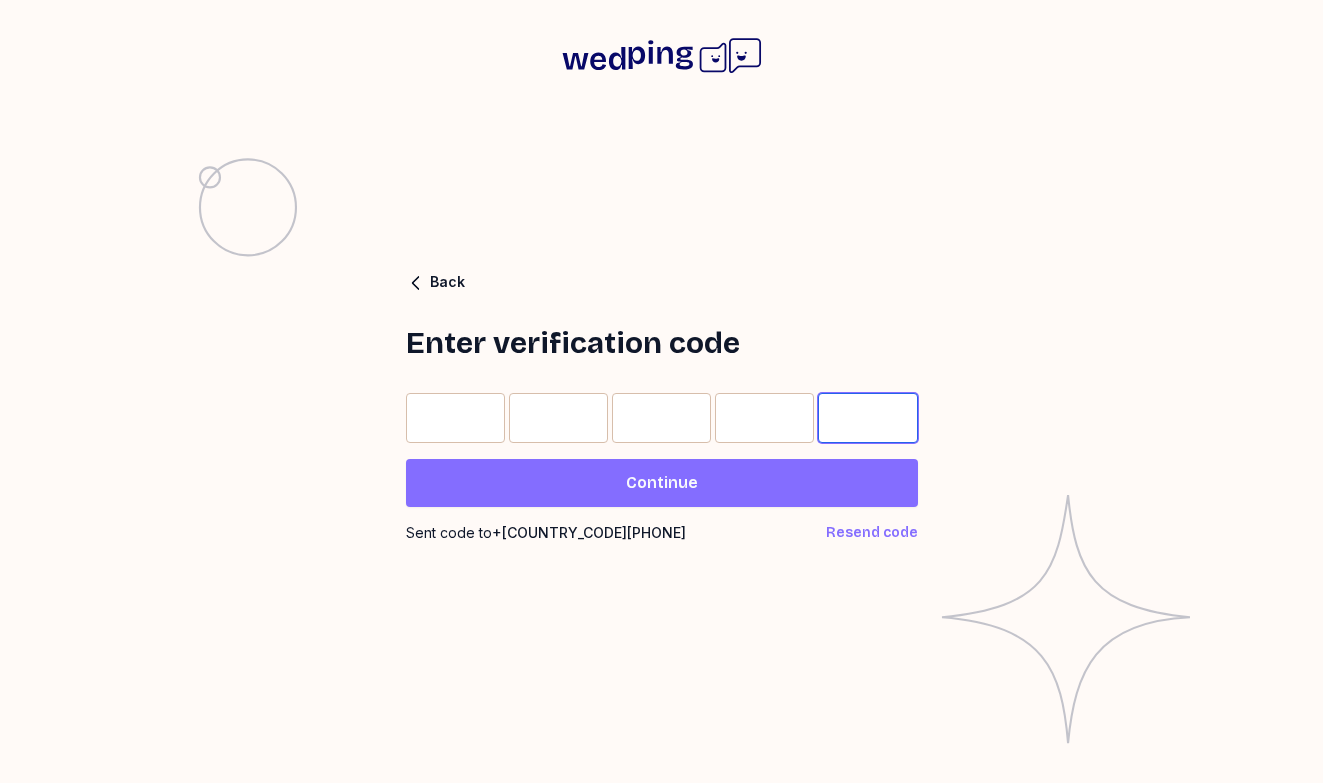 type 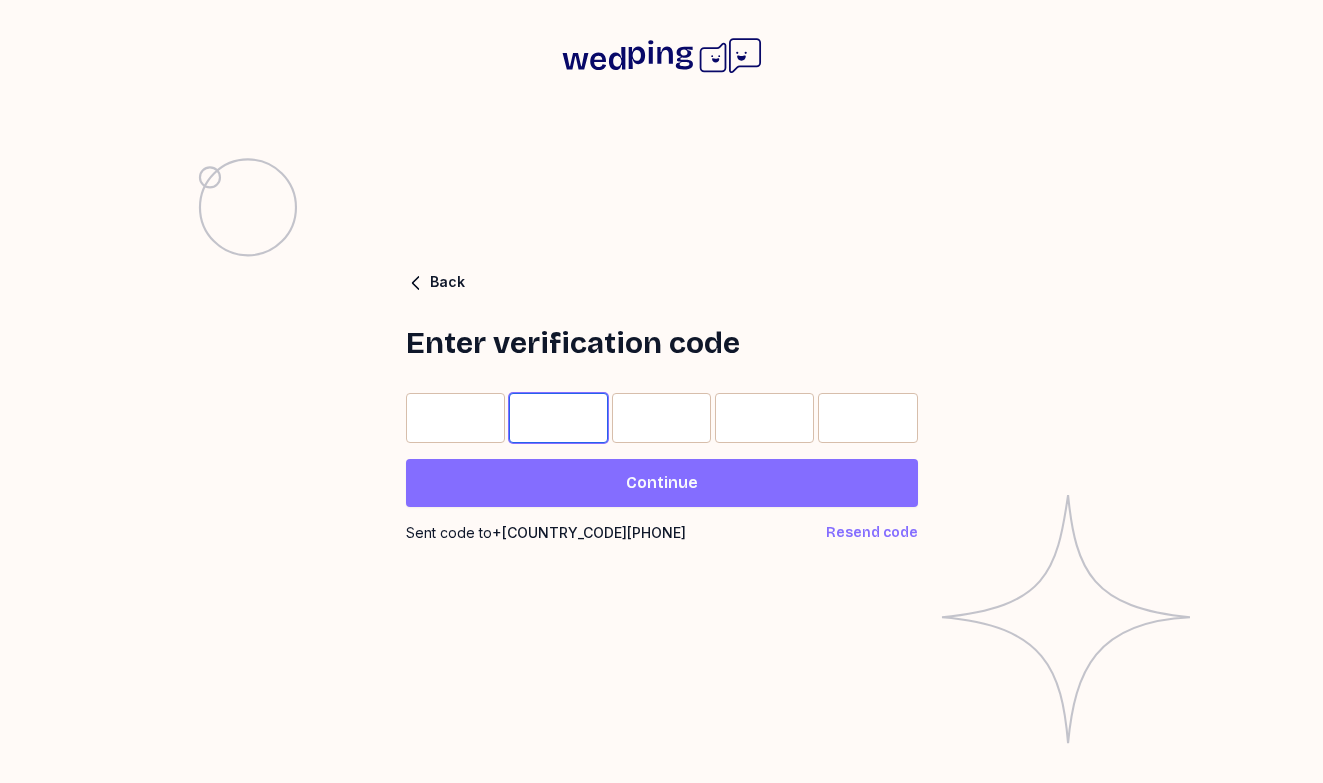 click on "*" at bounding box center [558, 418] 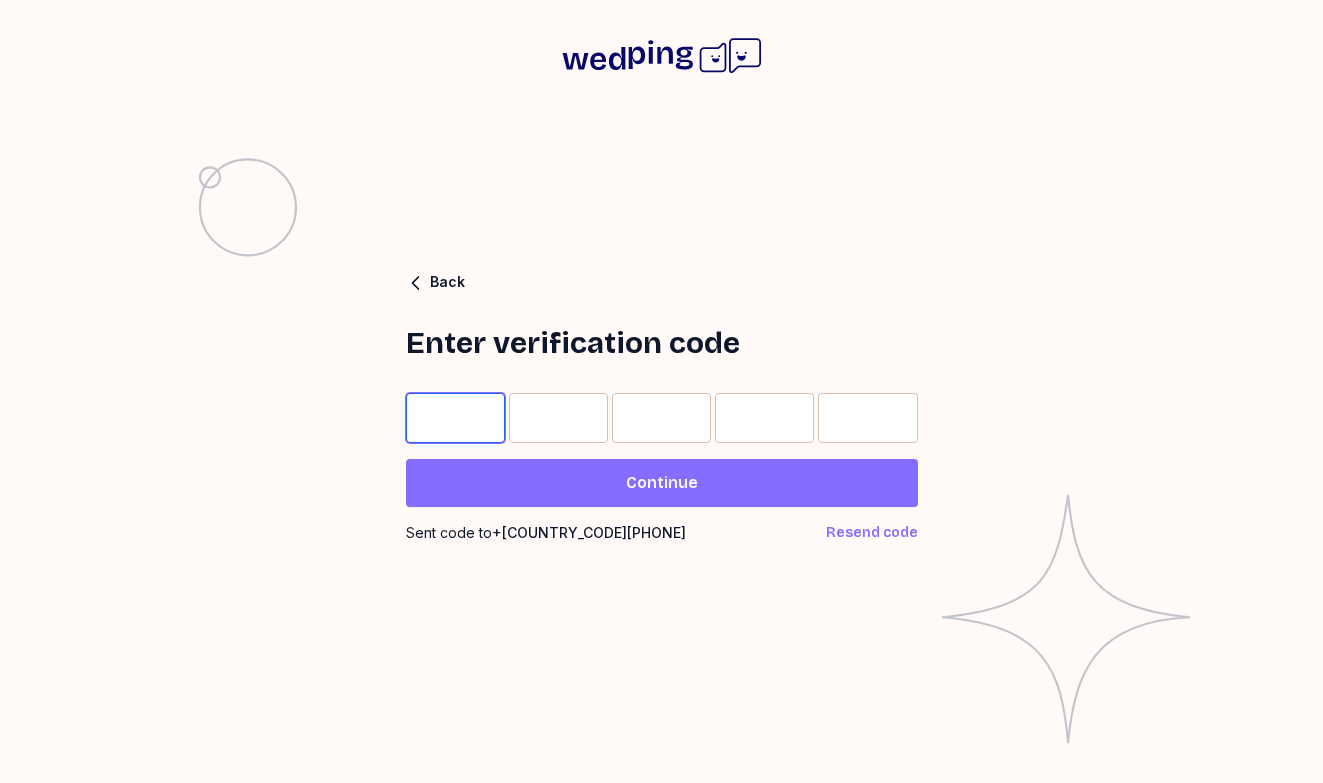 click at bounding box center [455, 418] 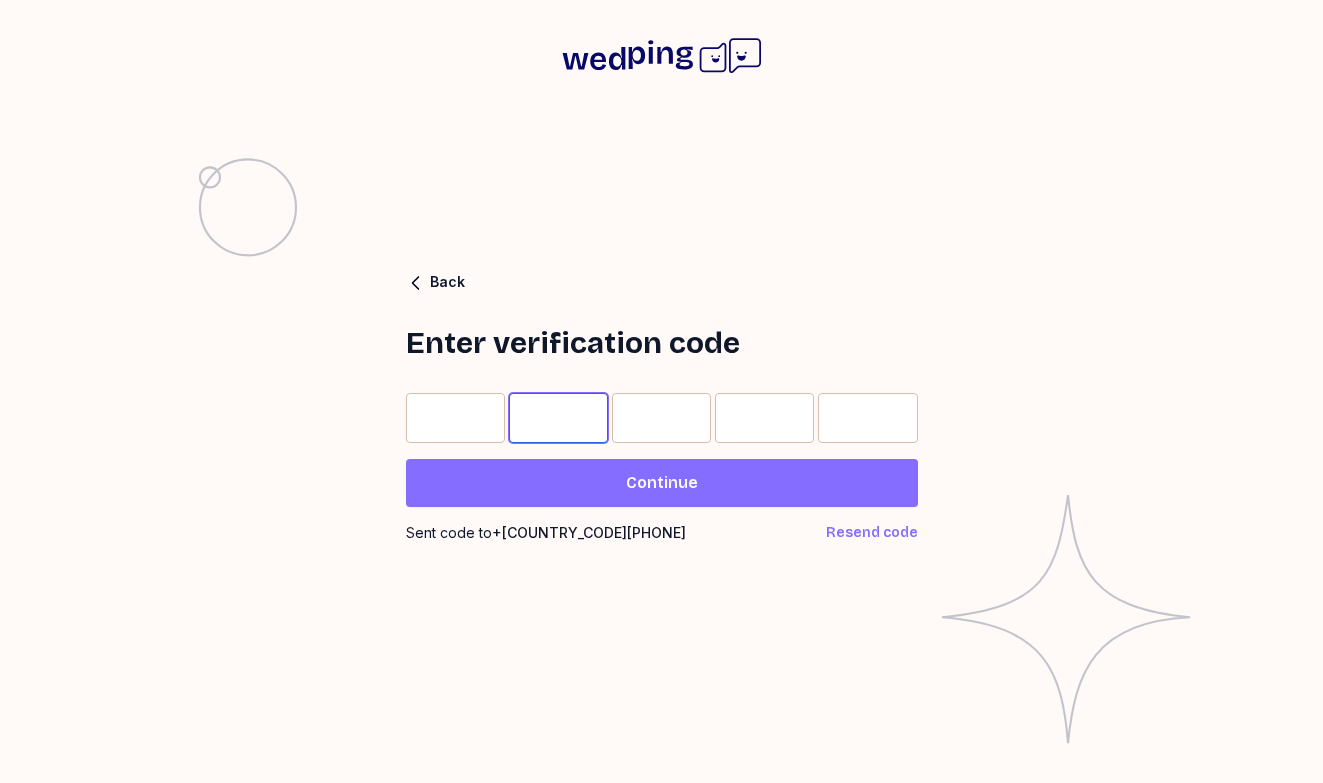 type 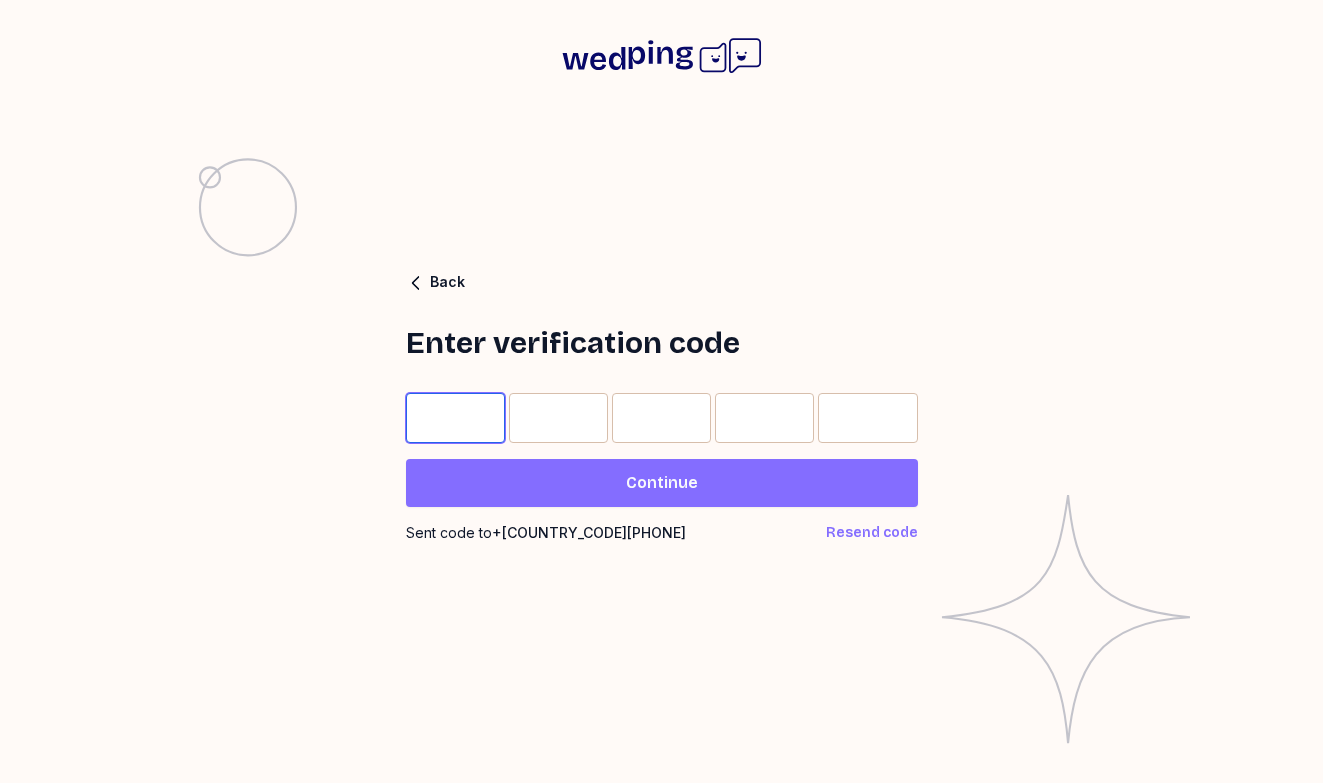 type 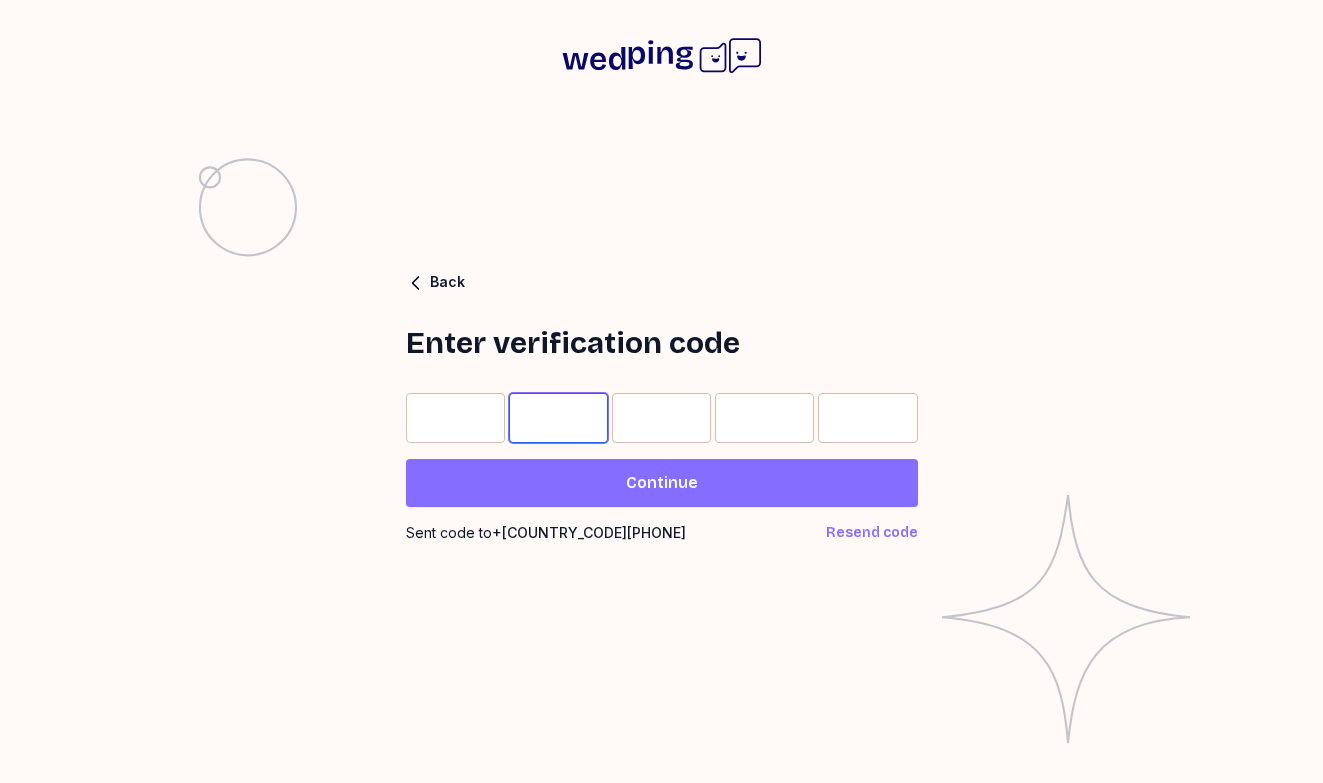 type on "*" 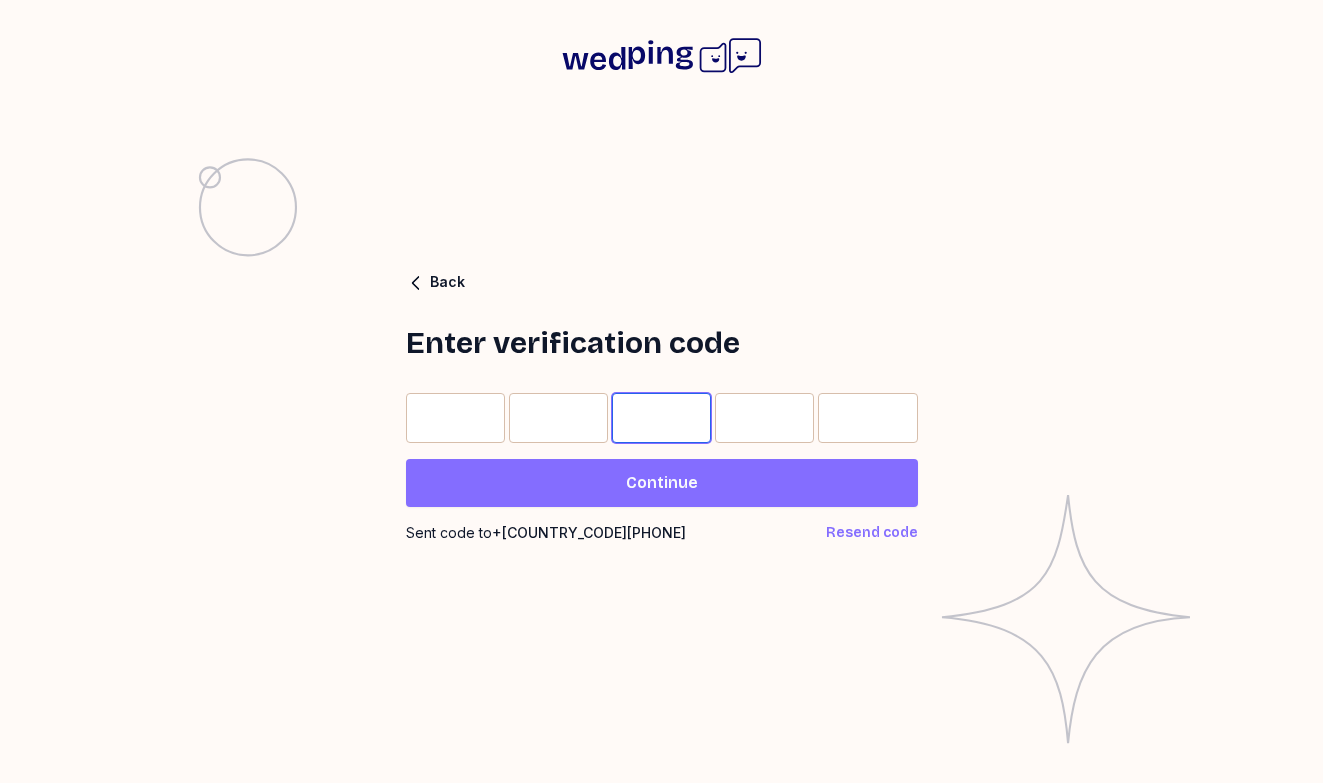 type on "*" 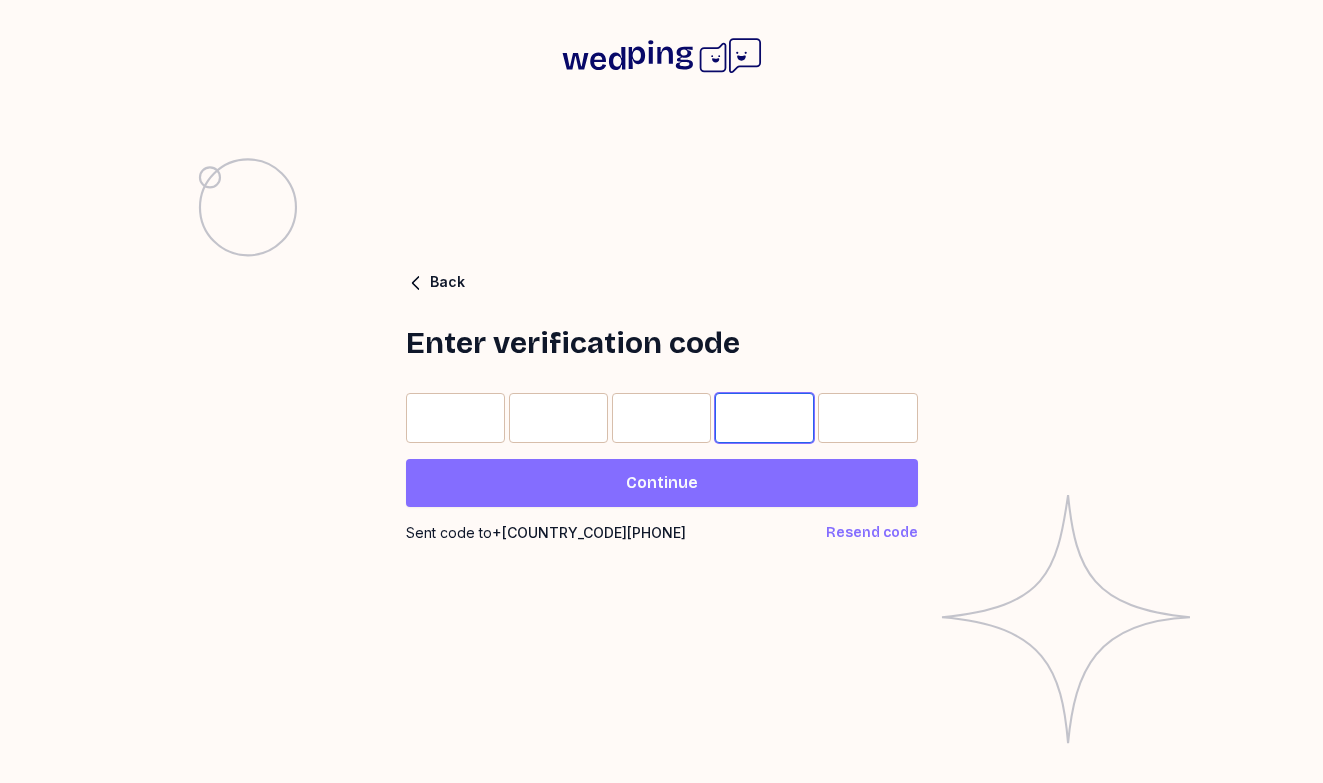 type on "*" 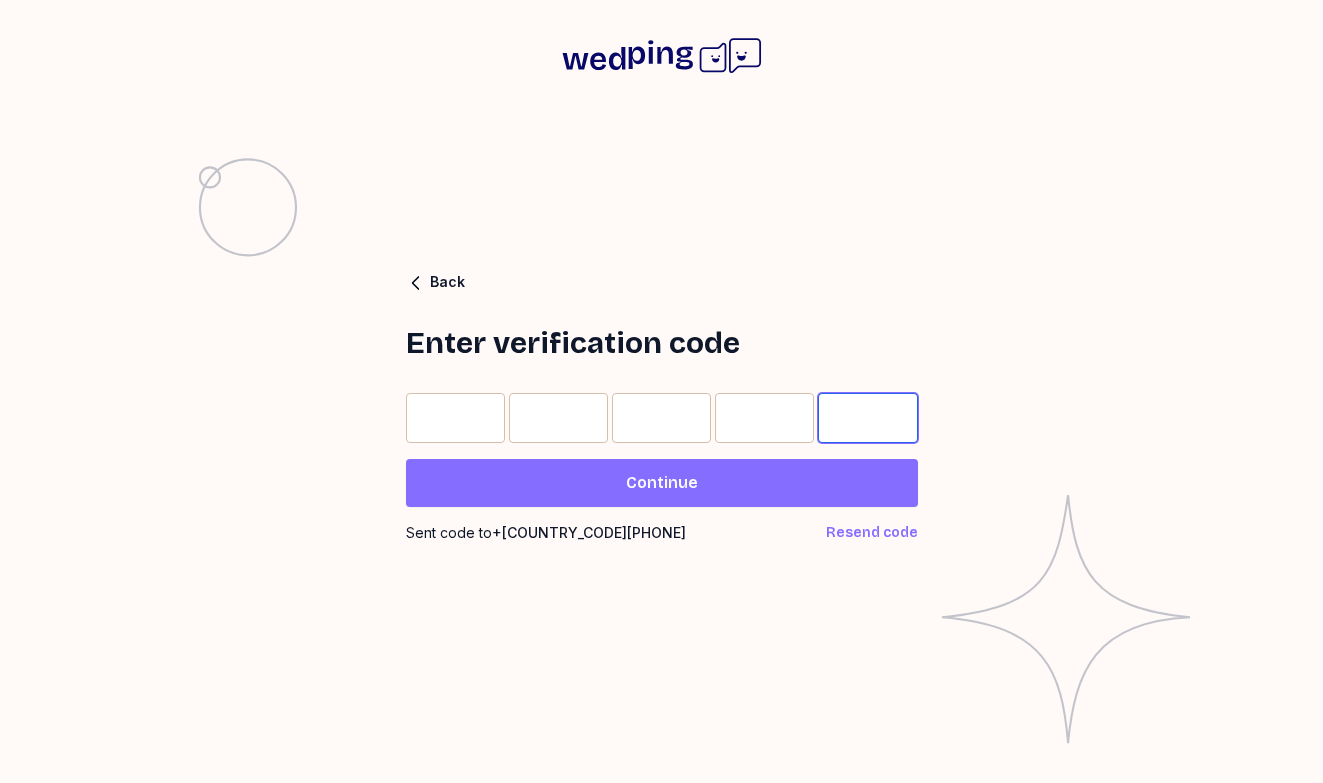 type on "*" 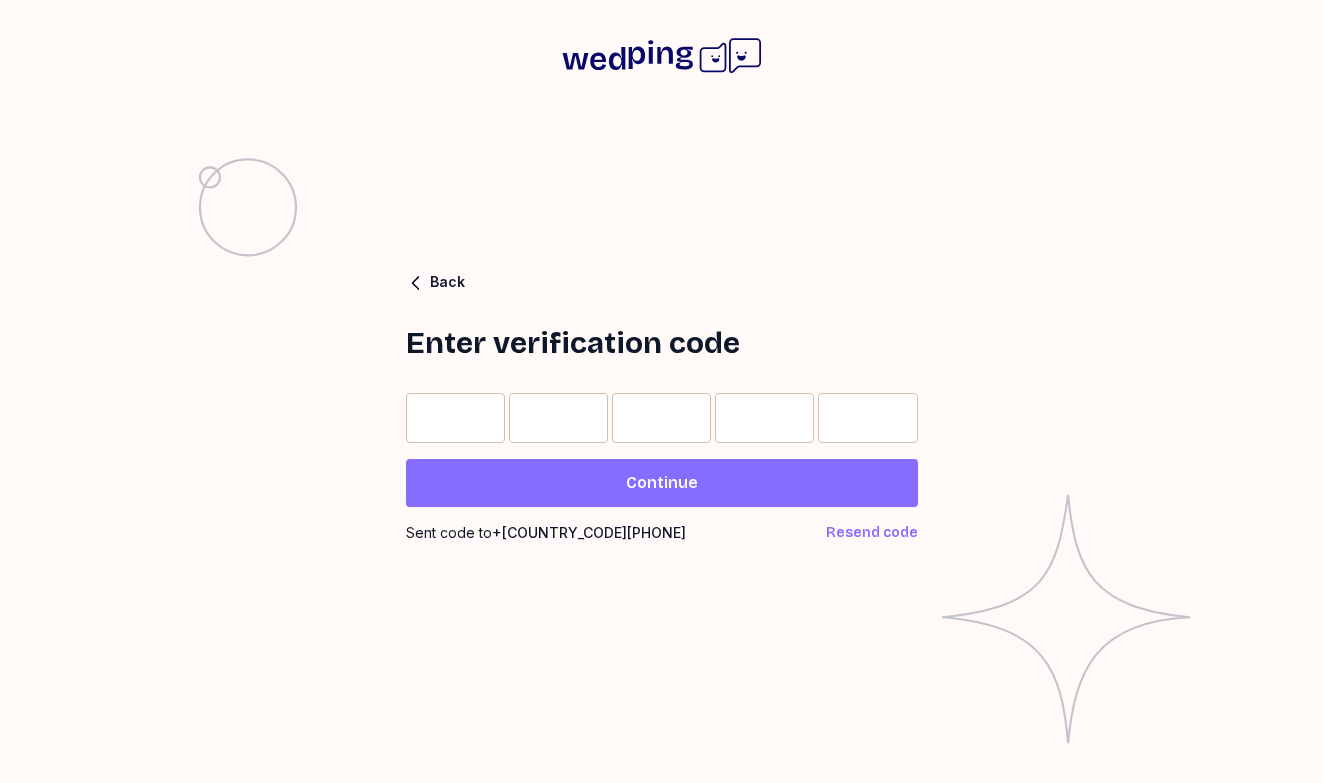 click on "Continue" at bounding box center [662, 483] 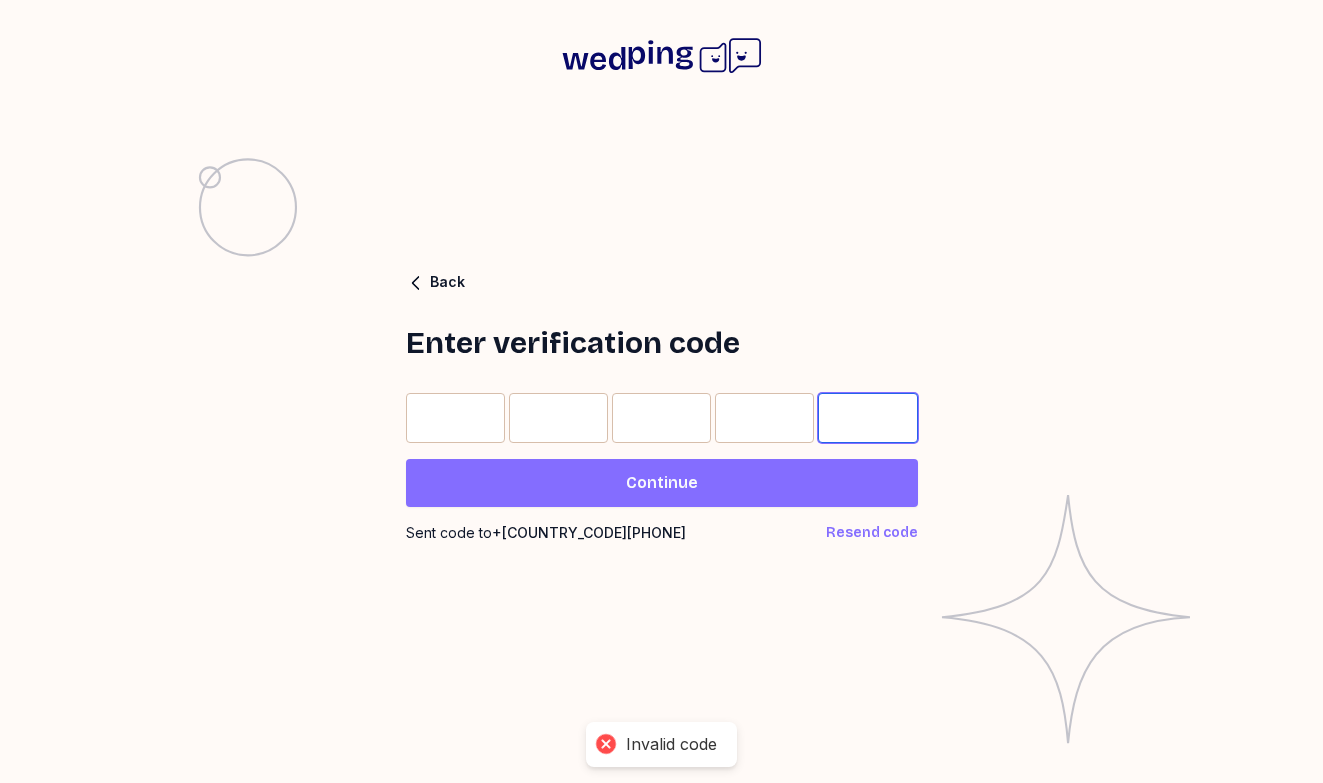 click on "*" at bounding box center [867, 418] 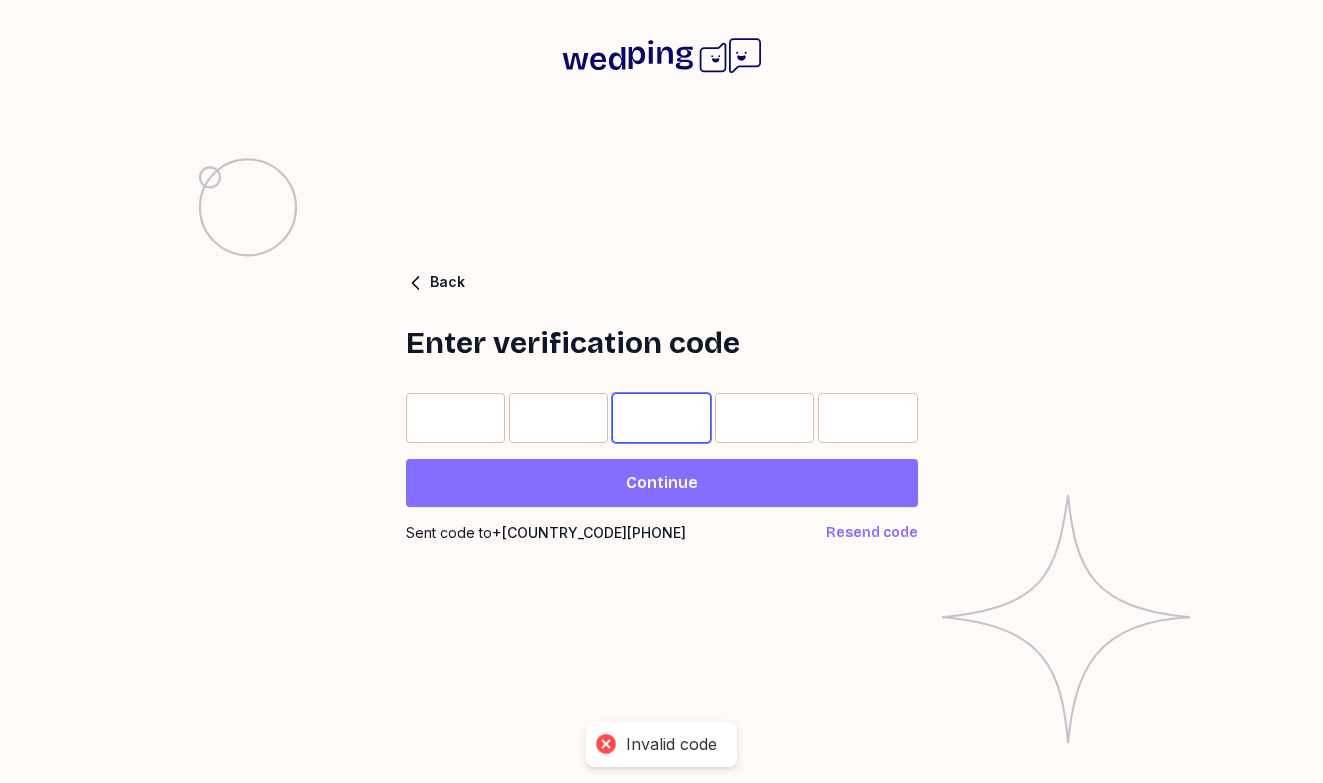 type on "*" 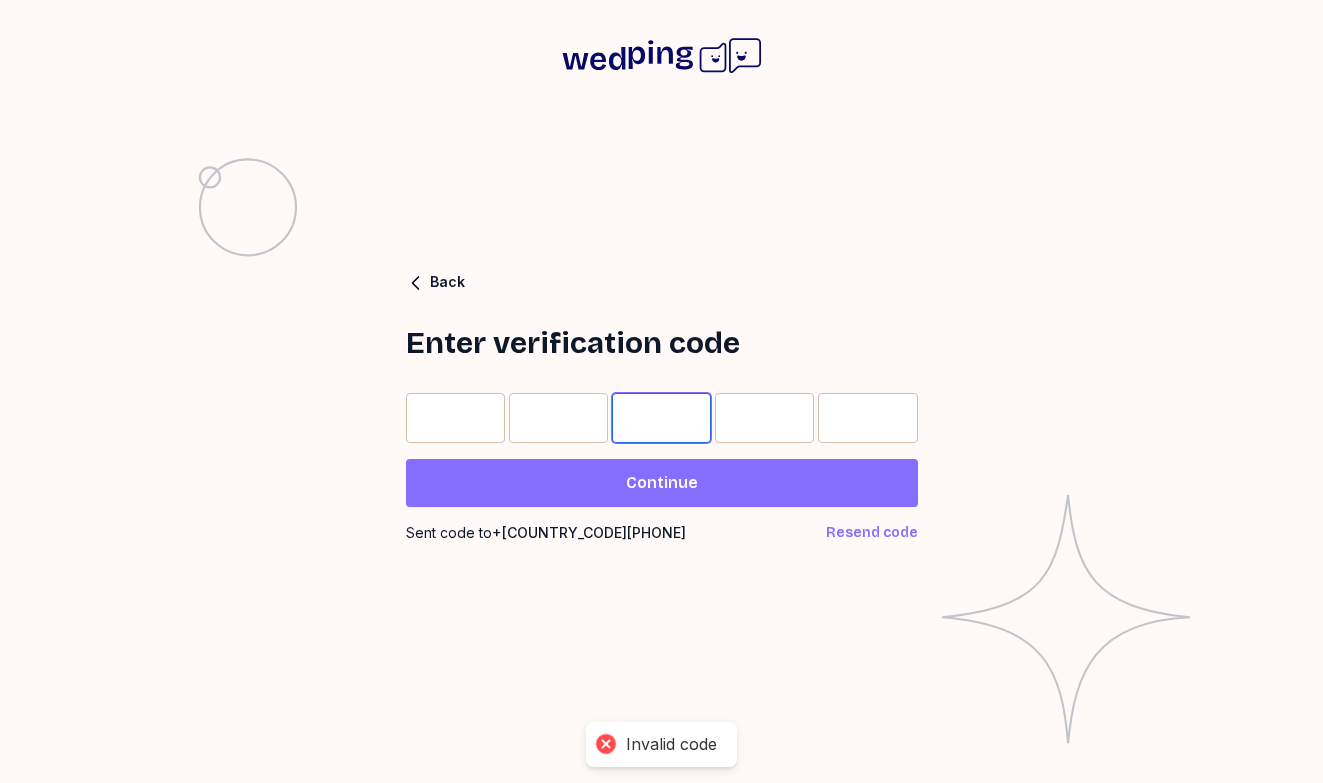 type 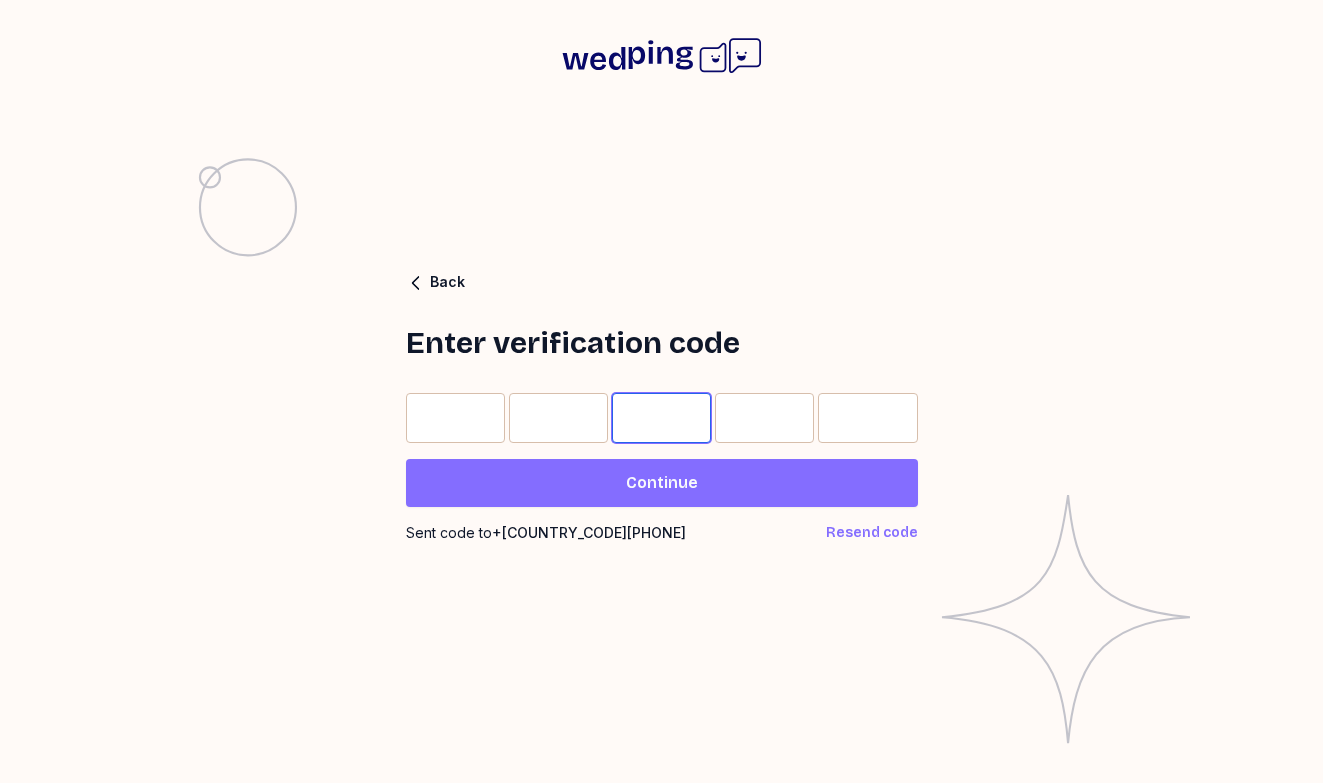 type on "*" 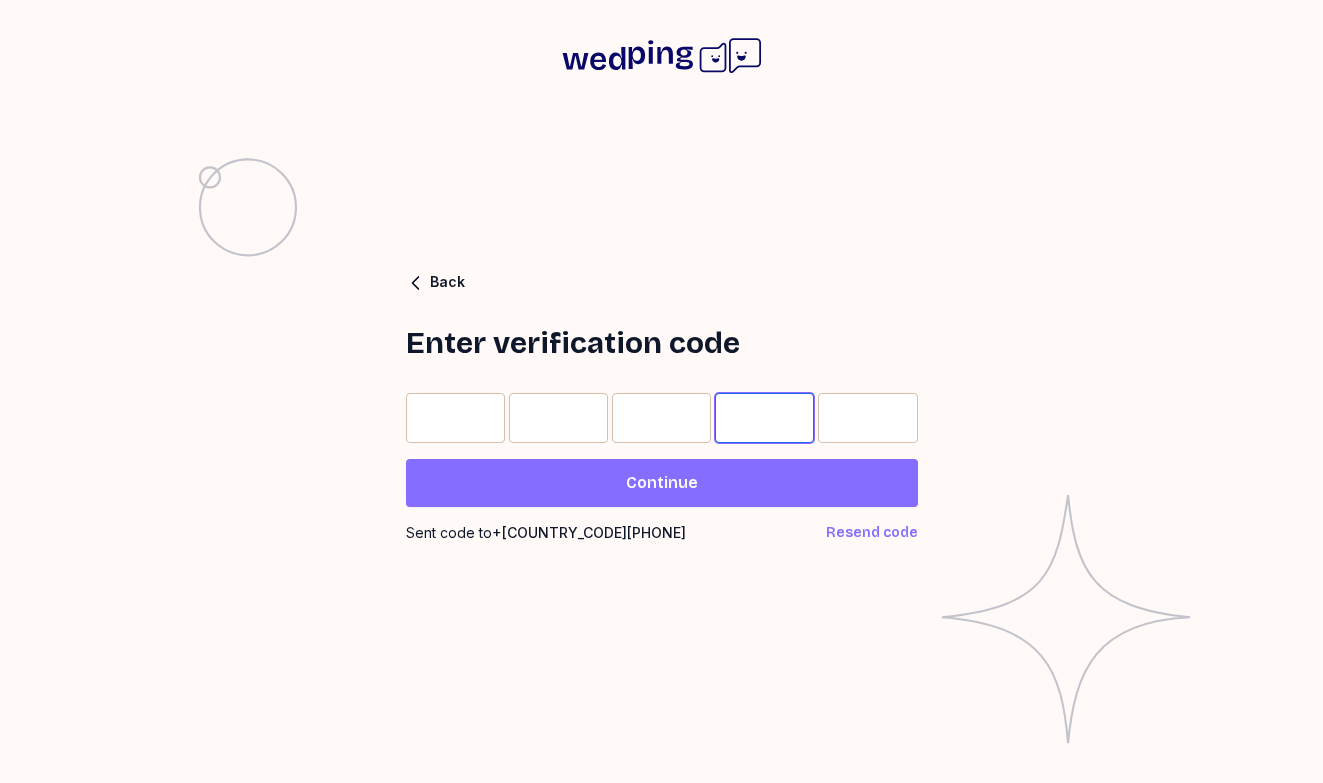 type on "*" 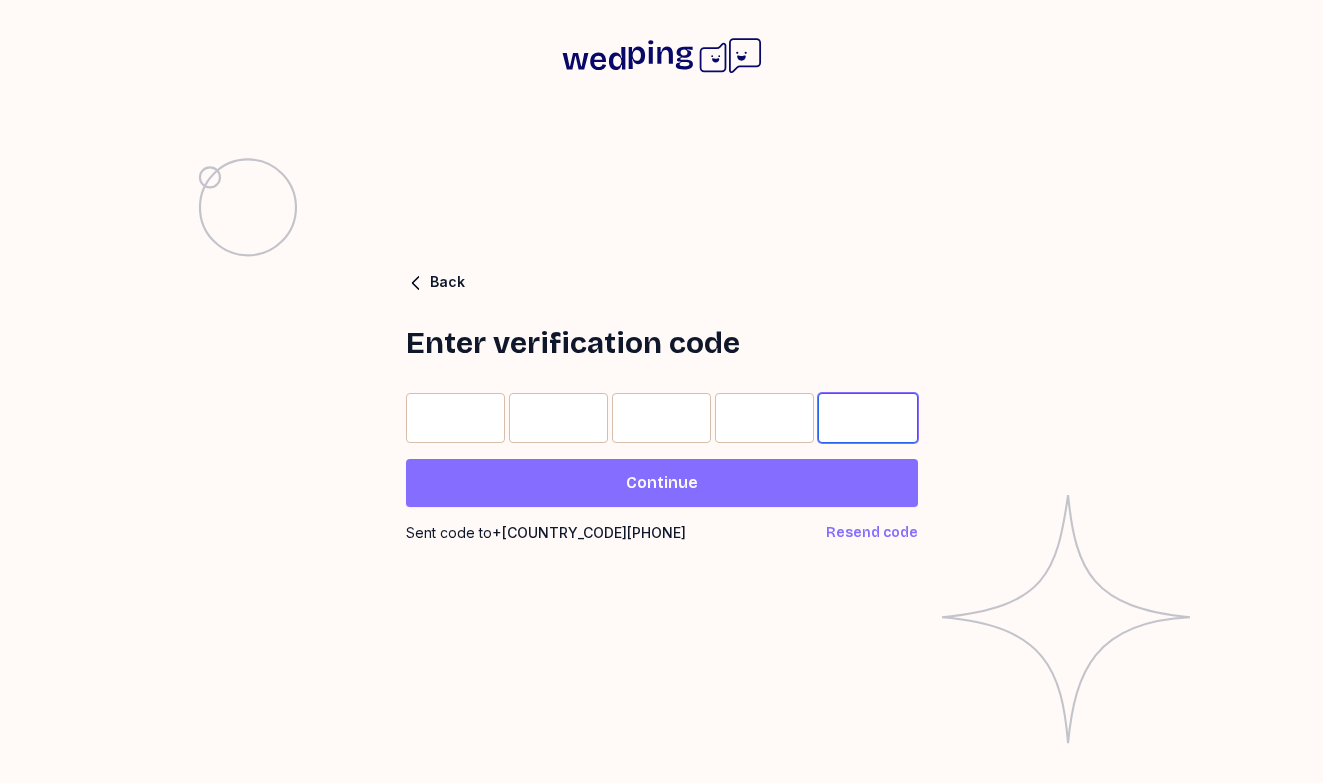 type on "*" 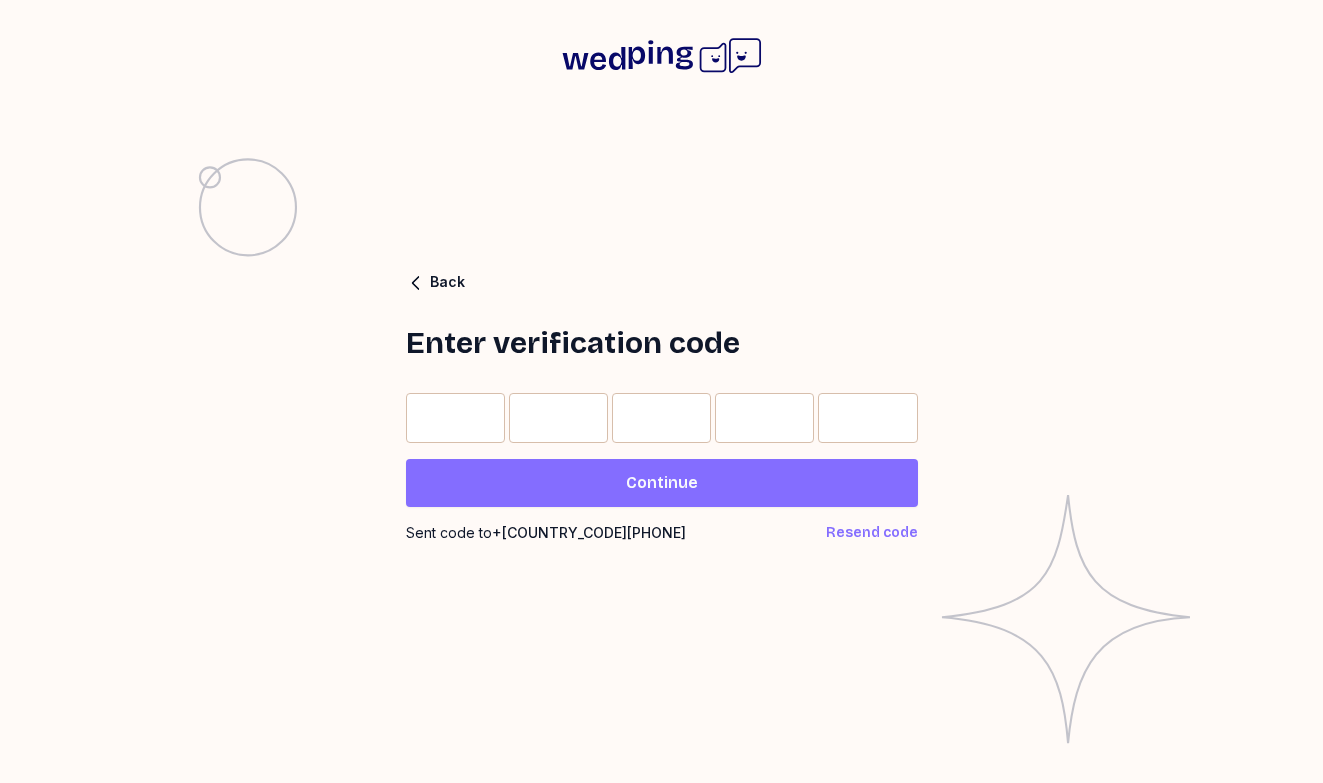click on "Continue" at bounding box center [662, 483] 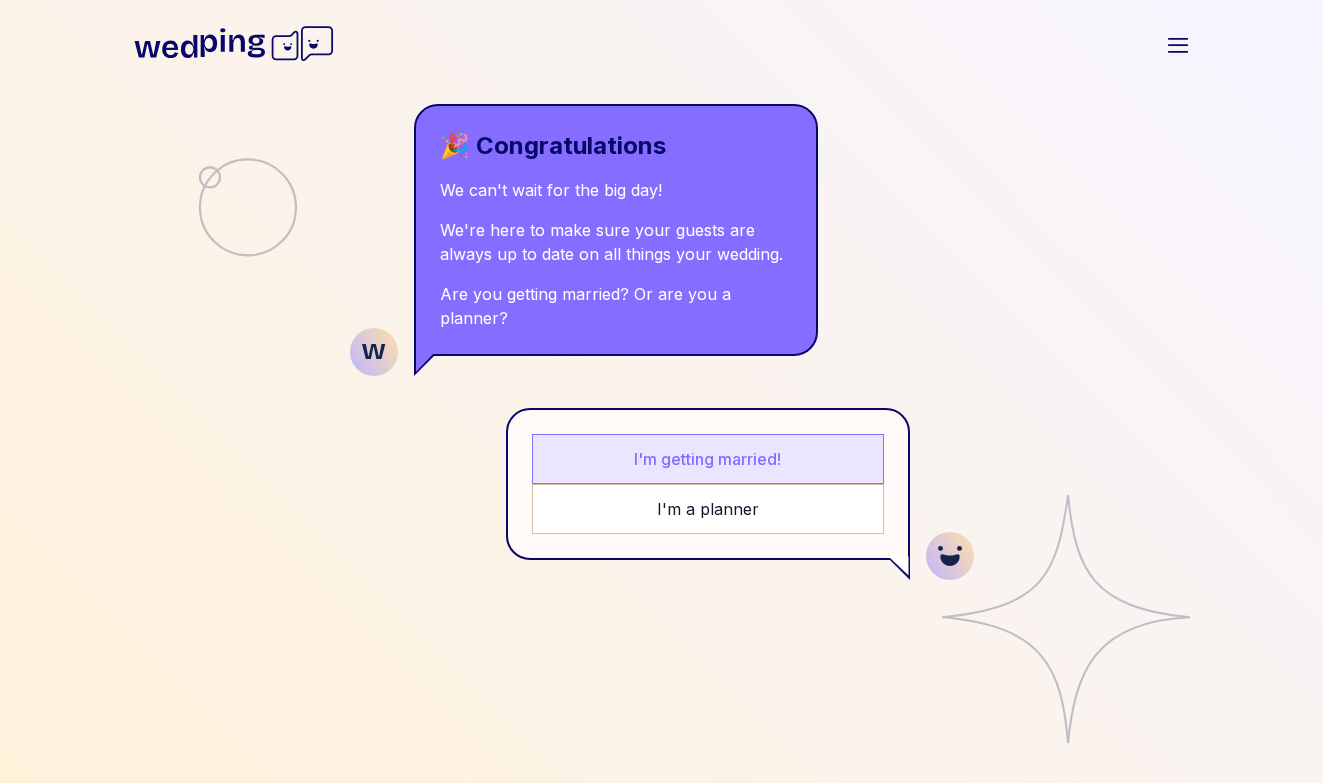 click on "I'm getting married!" at bounding box center (708, 459) 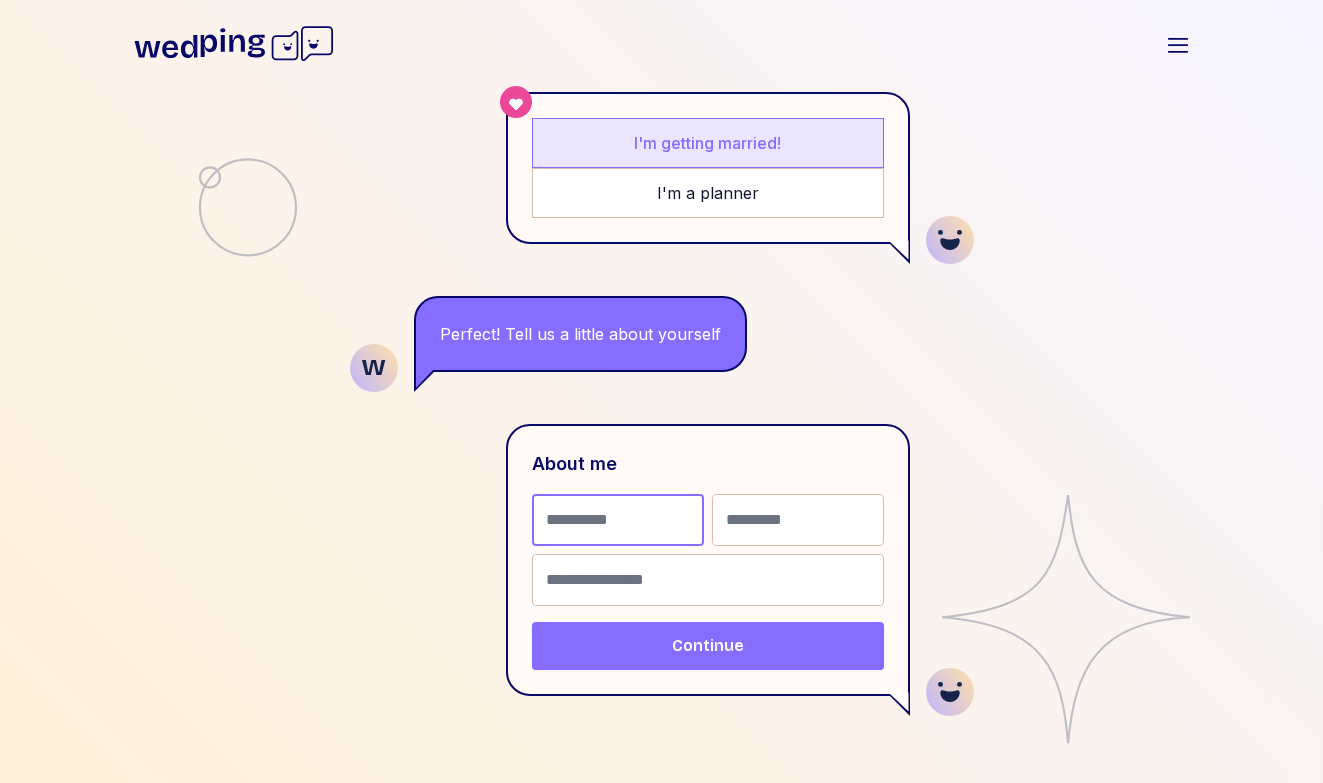 scroll, scrollTop: 345, scrollLeft: 0, axis: vertical 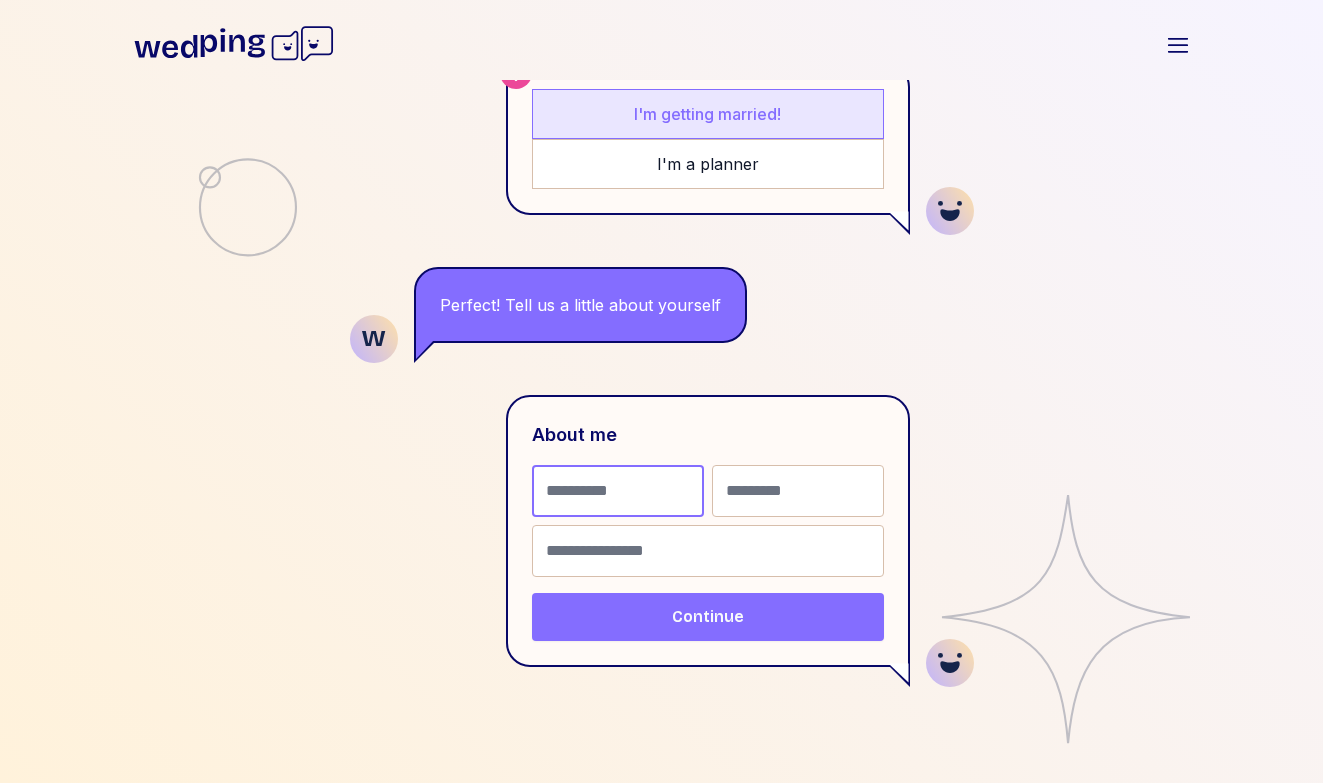 click at bounding box center (618, 491) 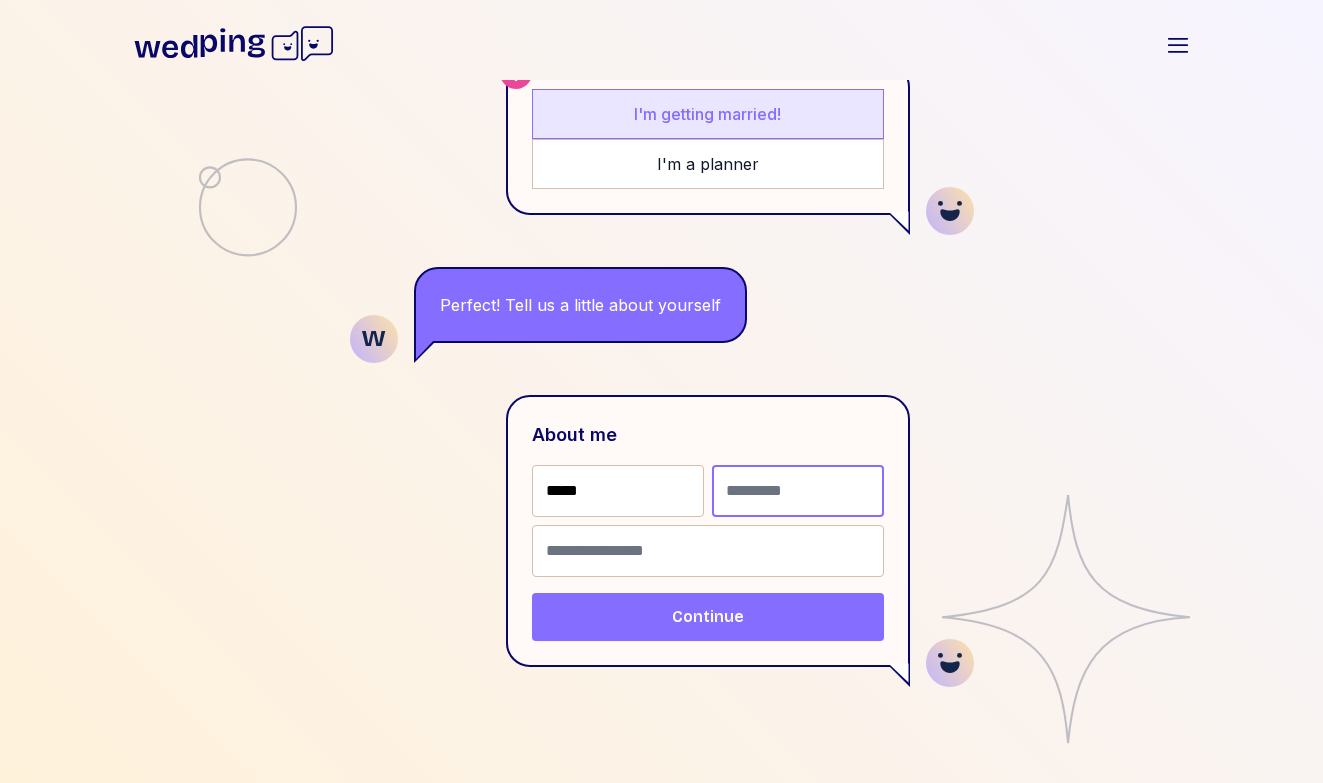type on "******" 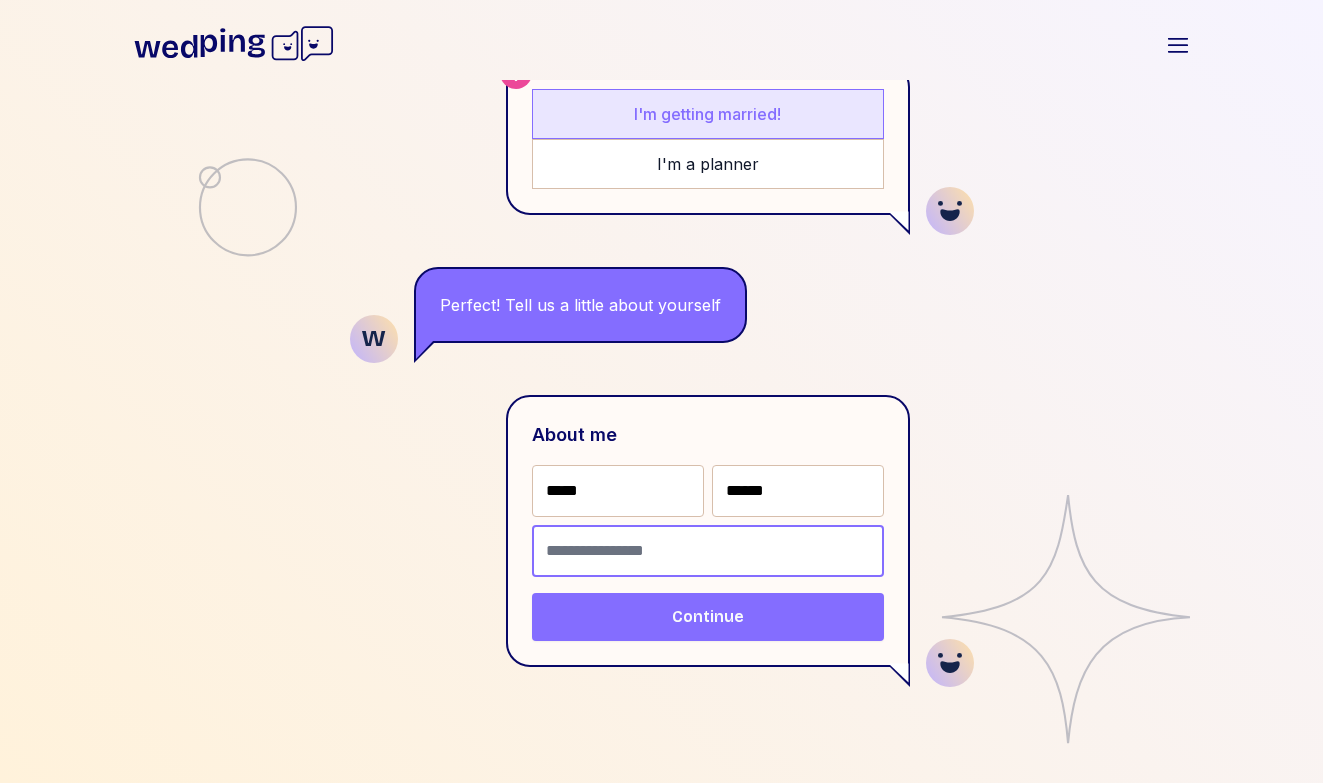 type on "**********" 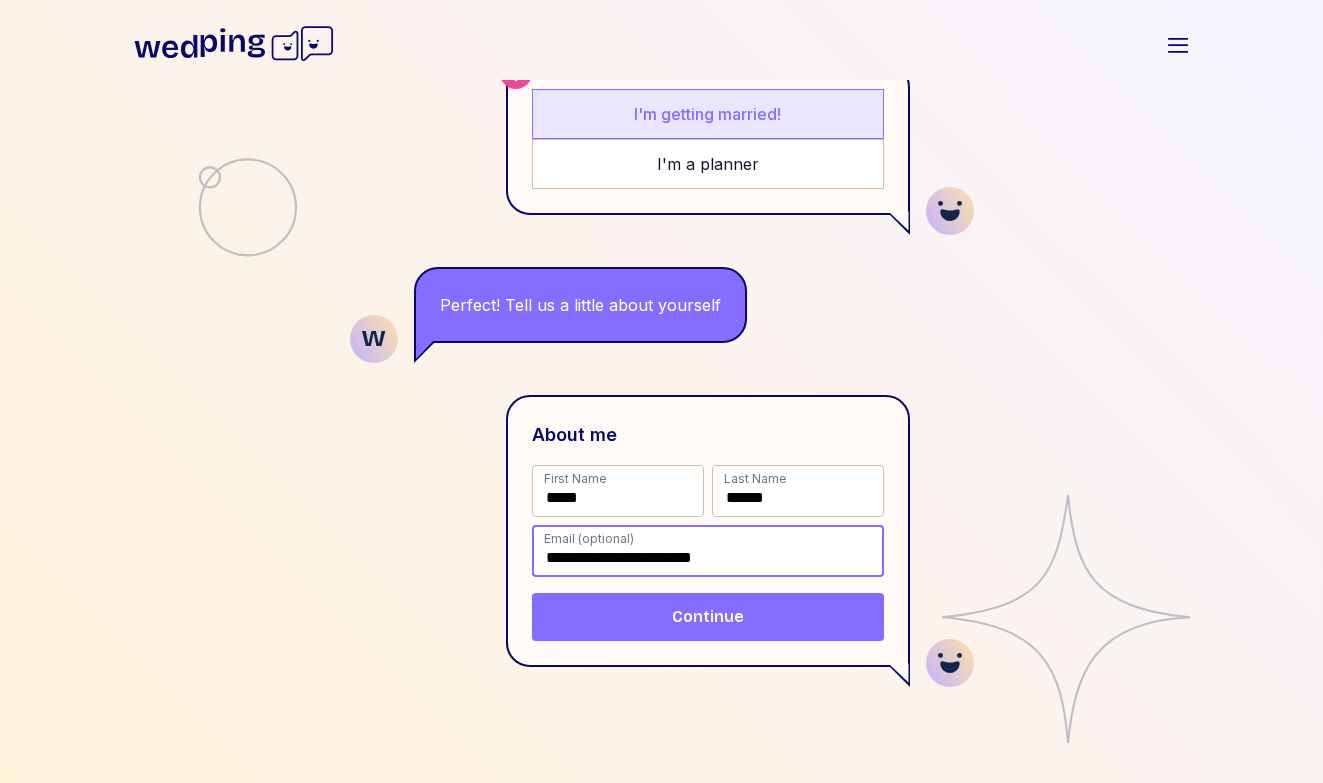 drag, startPoint x: 786, startPoint y: 539, endPoint x: 484, endPoint y: 539, distance: 302 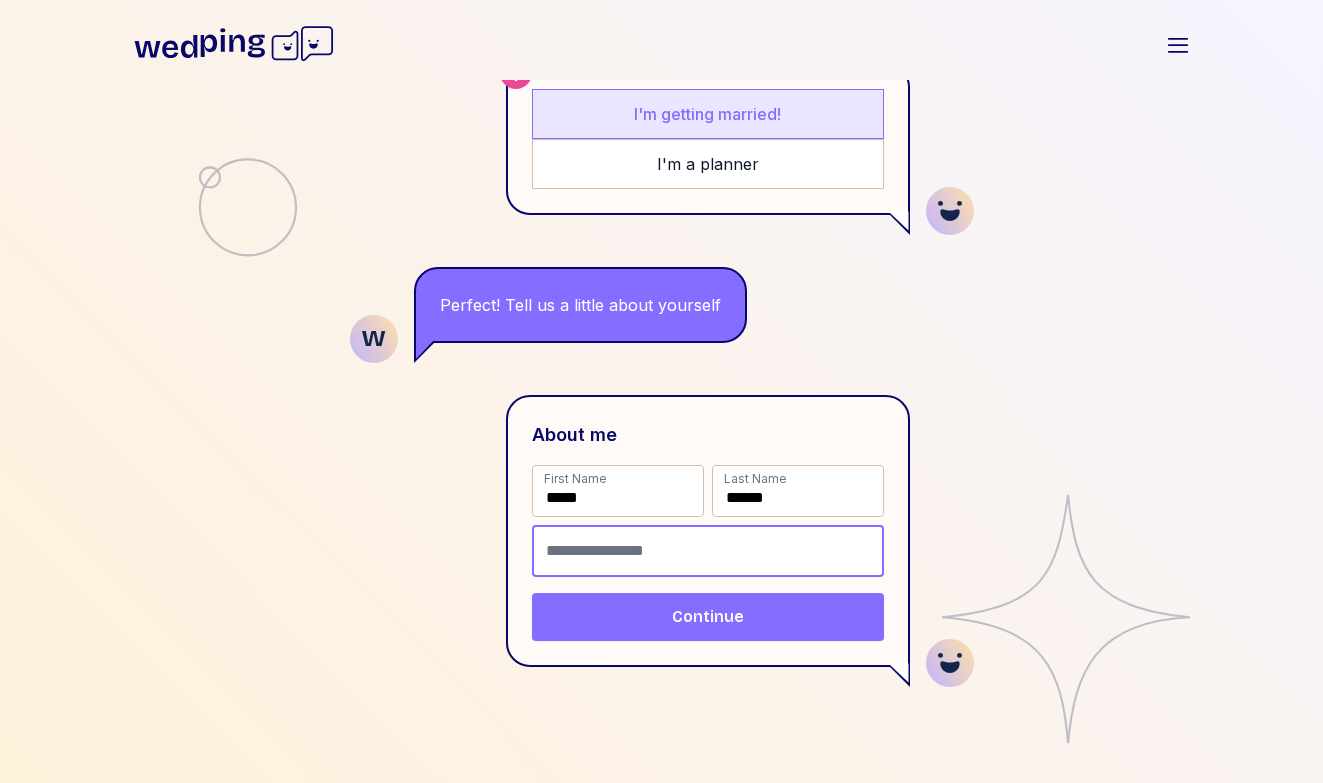 type 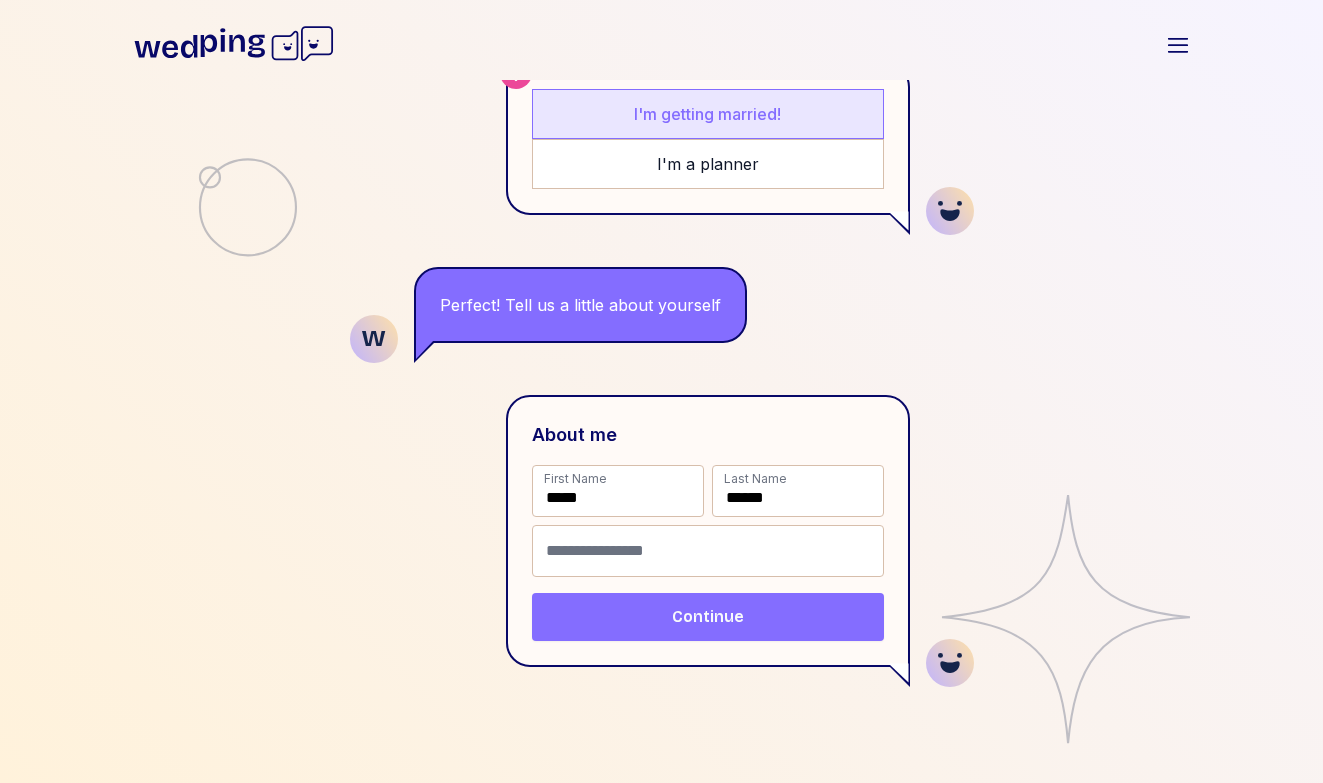 click on "Continue" at bounding box center (708, 617) 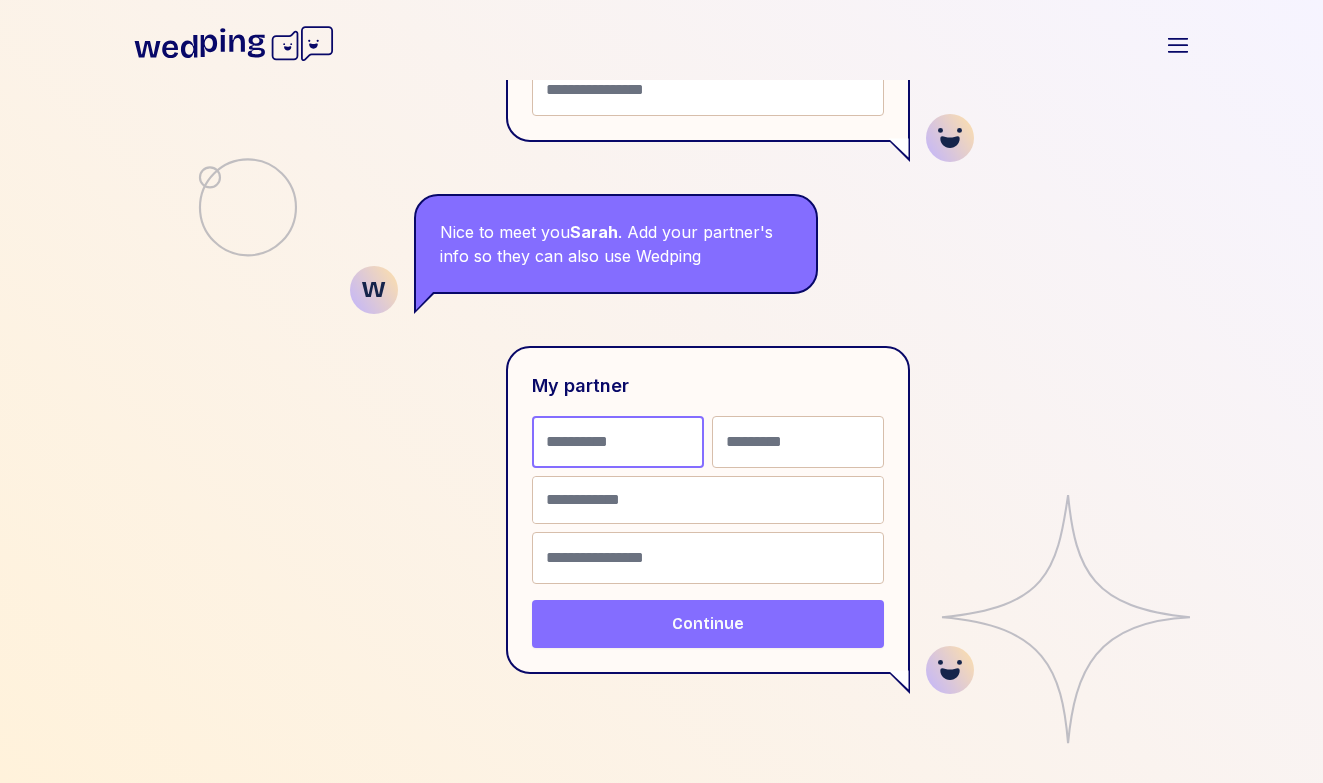 scroll, scrollTop: 813, scrollLeft: 0, axis: vertical 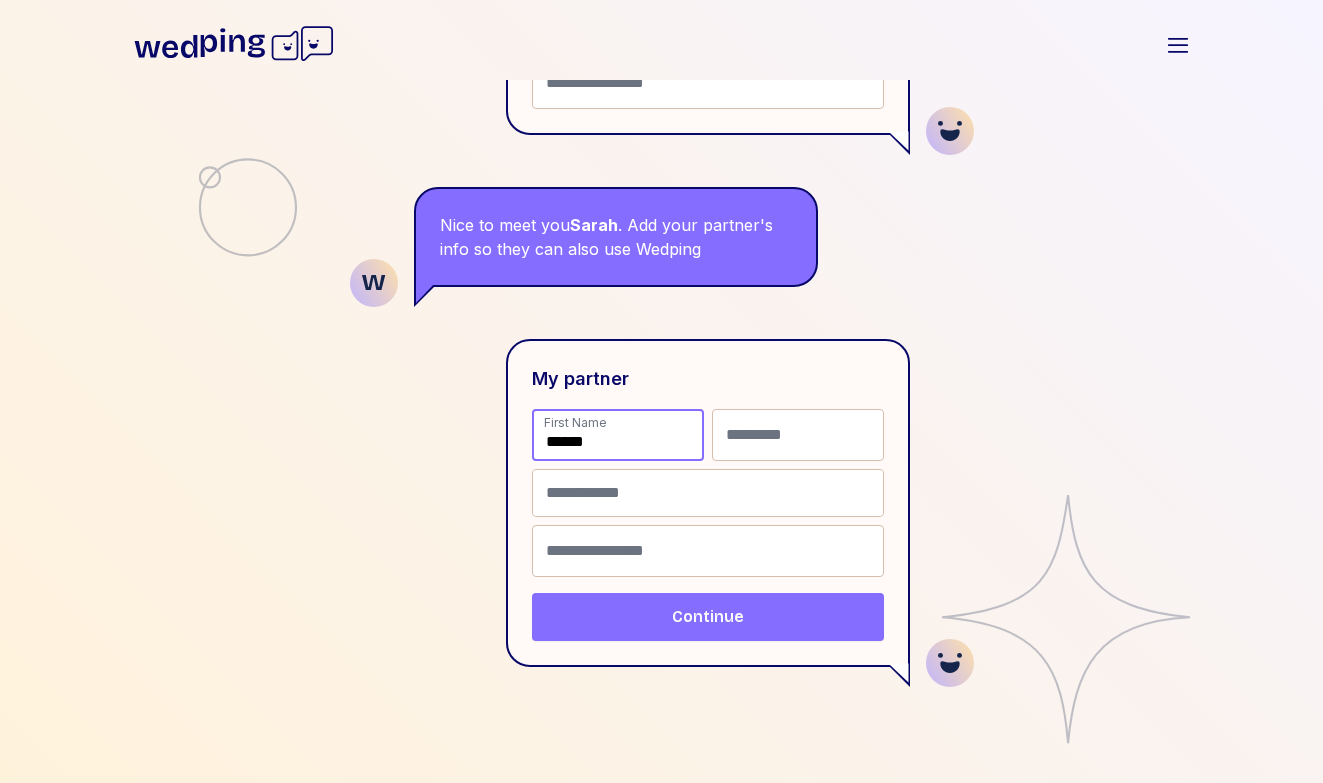 type on "*****" 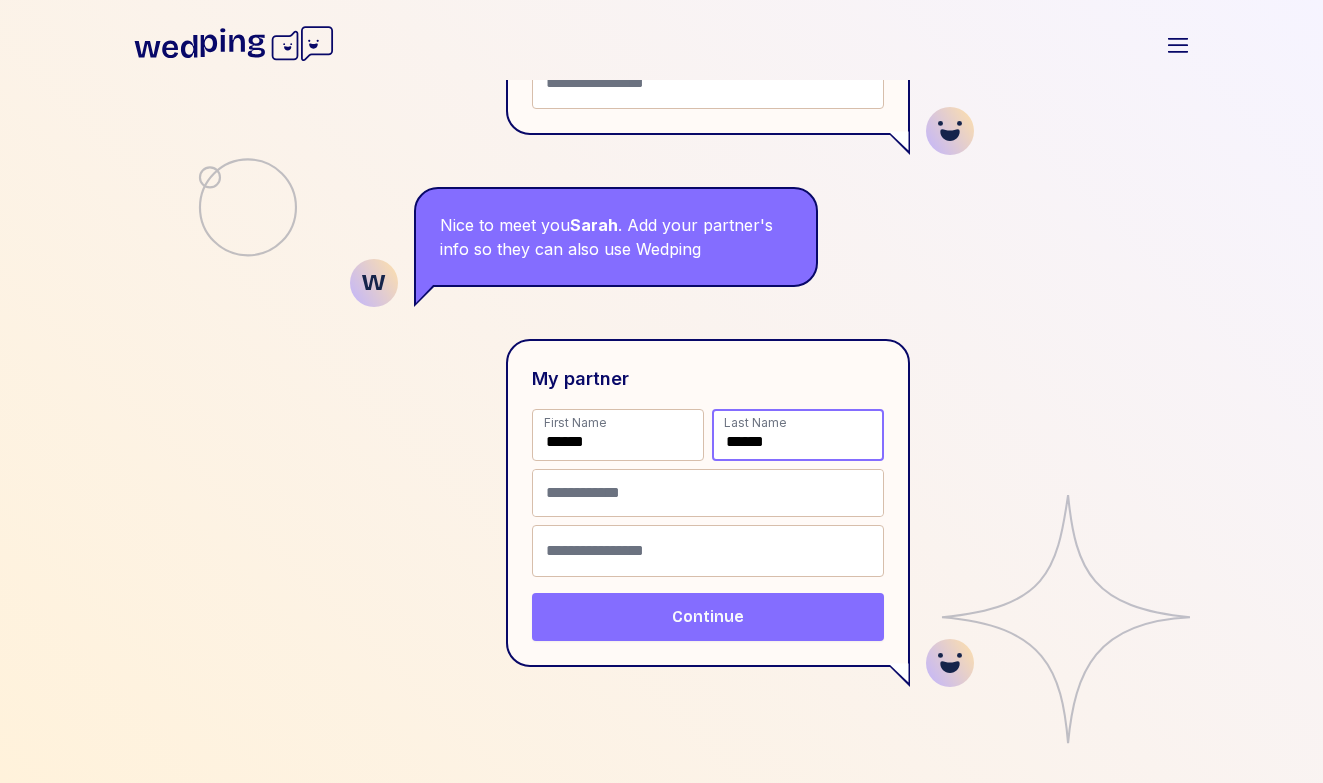 type on "******" 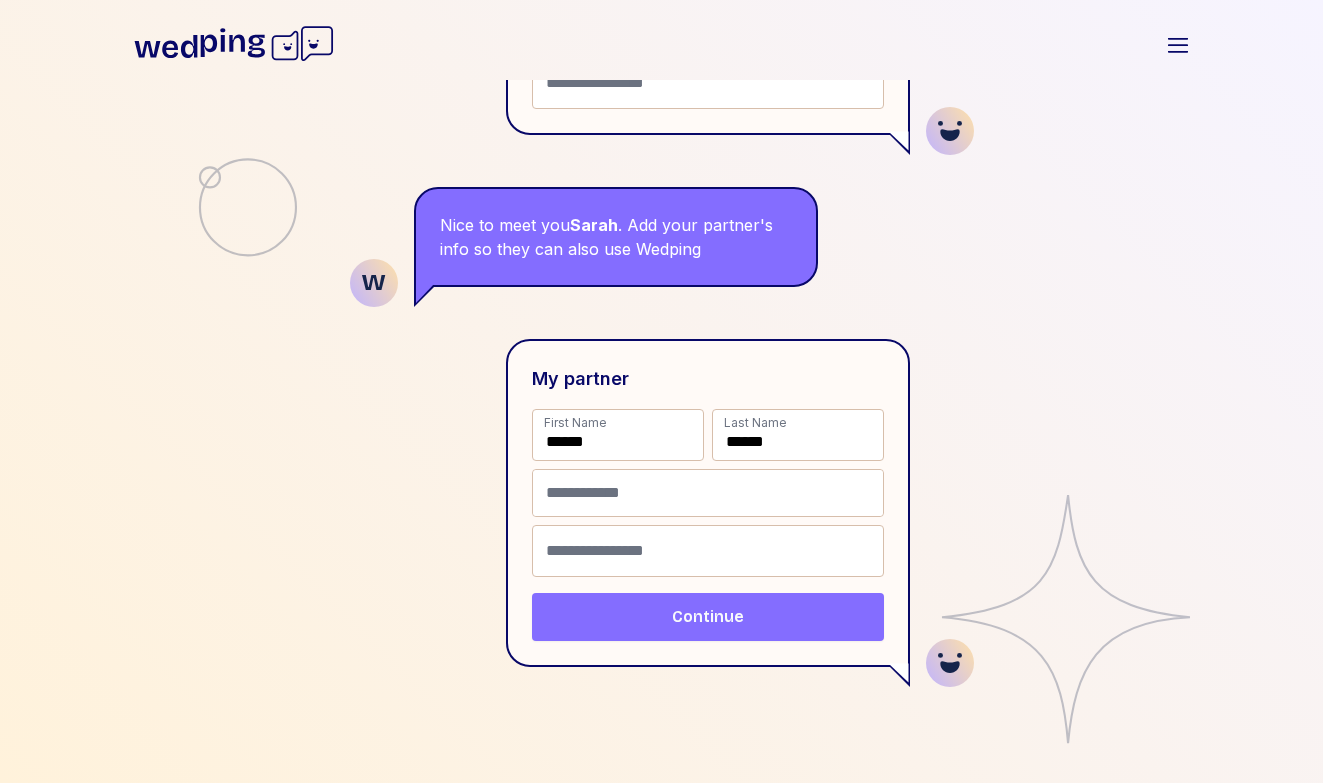 click on "Continue" at bounding box center [708, 617] 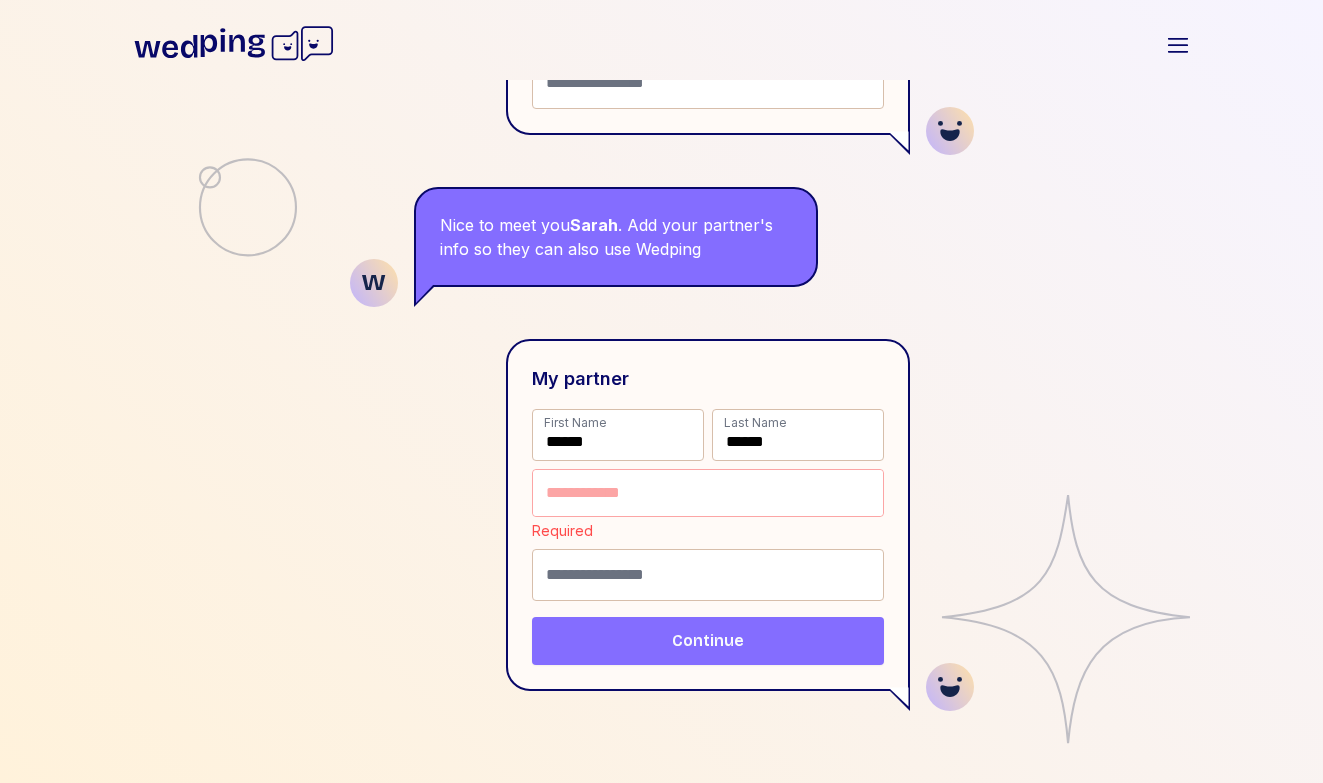 scroll, scrollTop: 837, scrollLeft: 0, axis: vertical 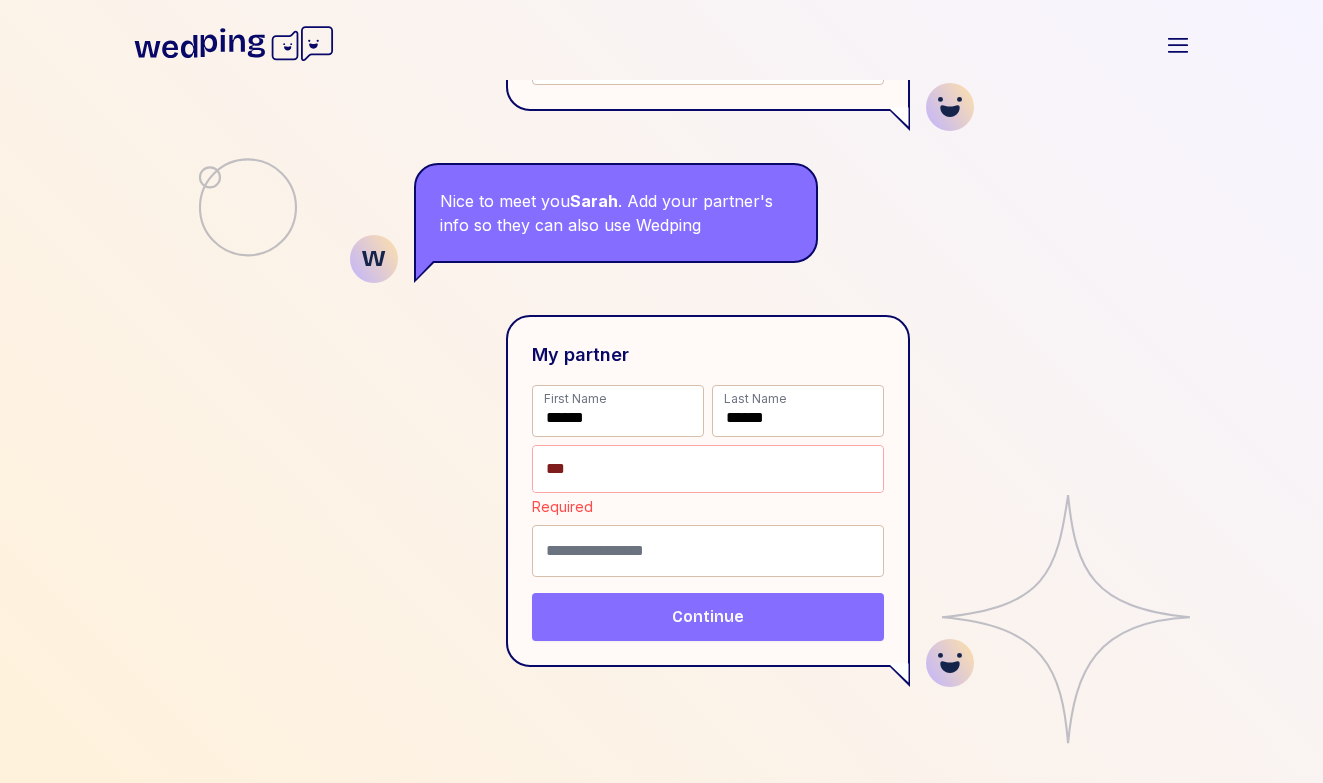 click on "**" at bounding box center (708, 469) 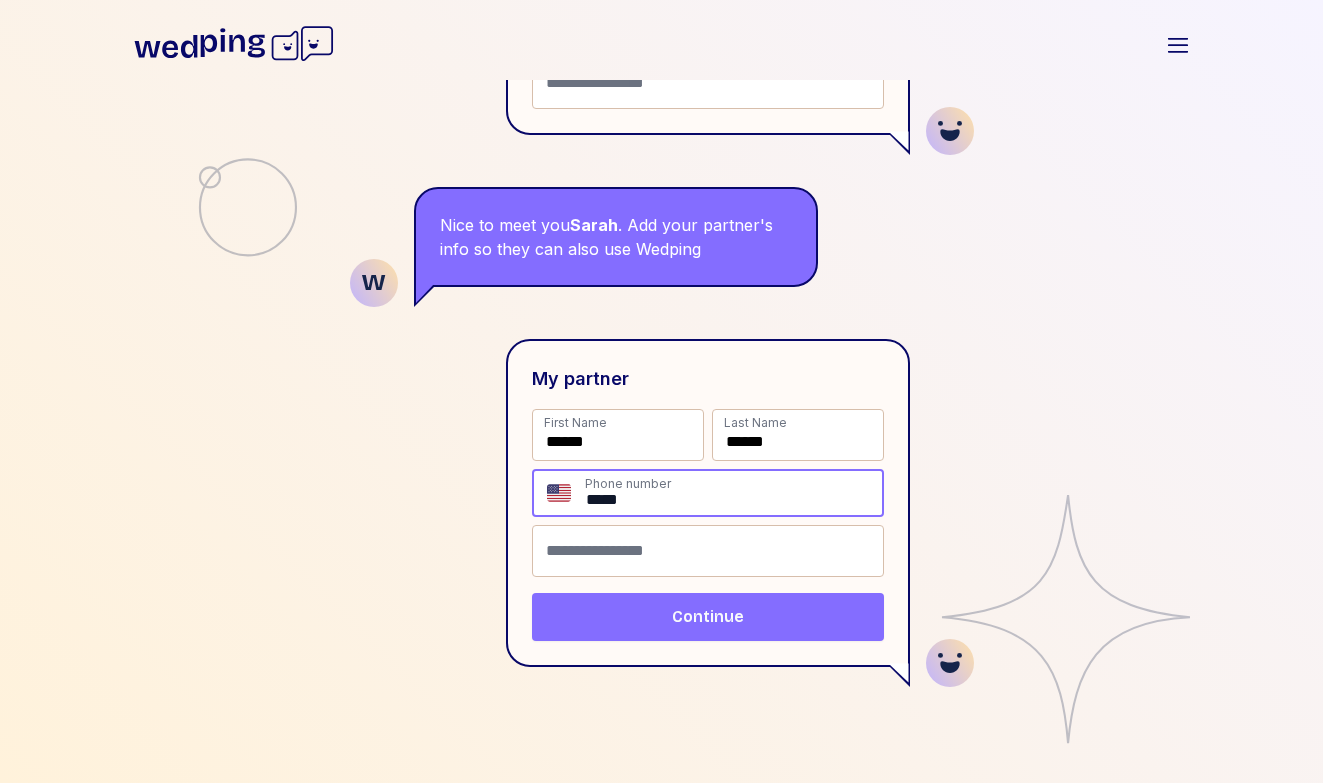 scroll, scrollTop: 813, scrollLeft: 0, axis: vertical 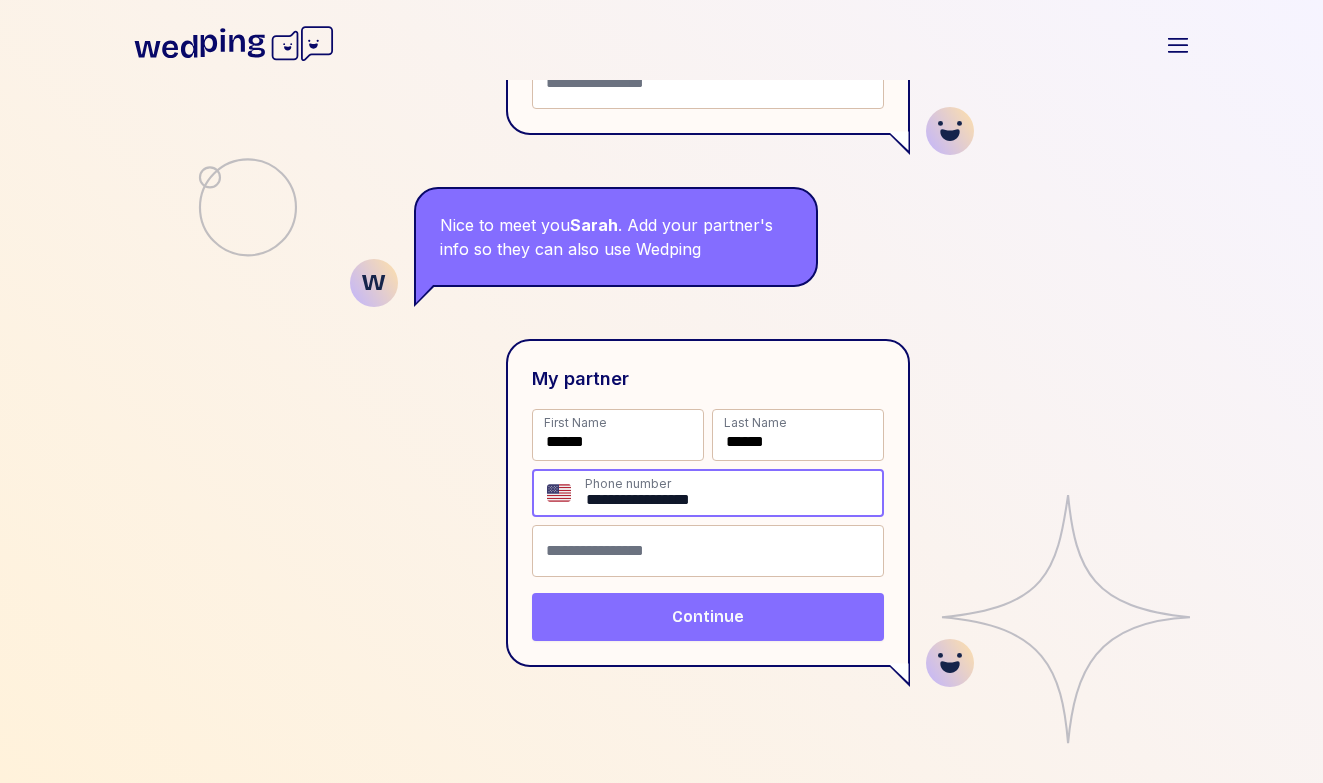 type on "**********" 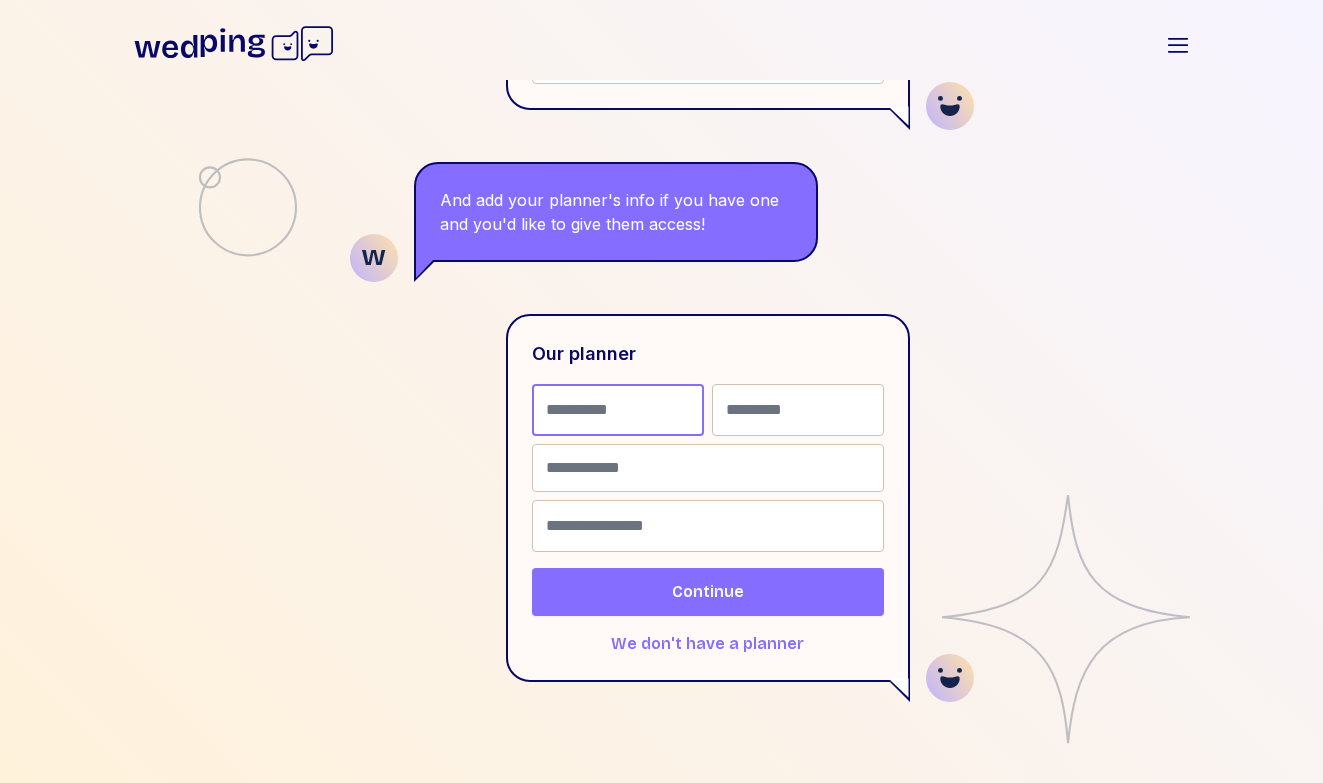 scroll, scrollTop: 1321, scrollLeft: 0, axis: vertical 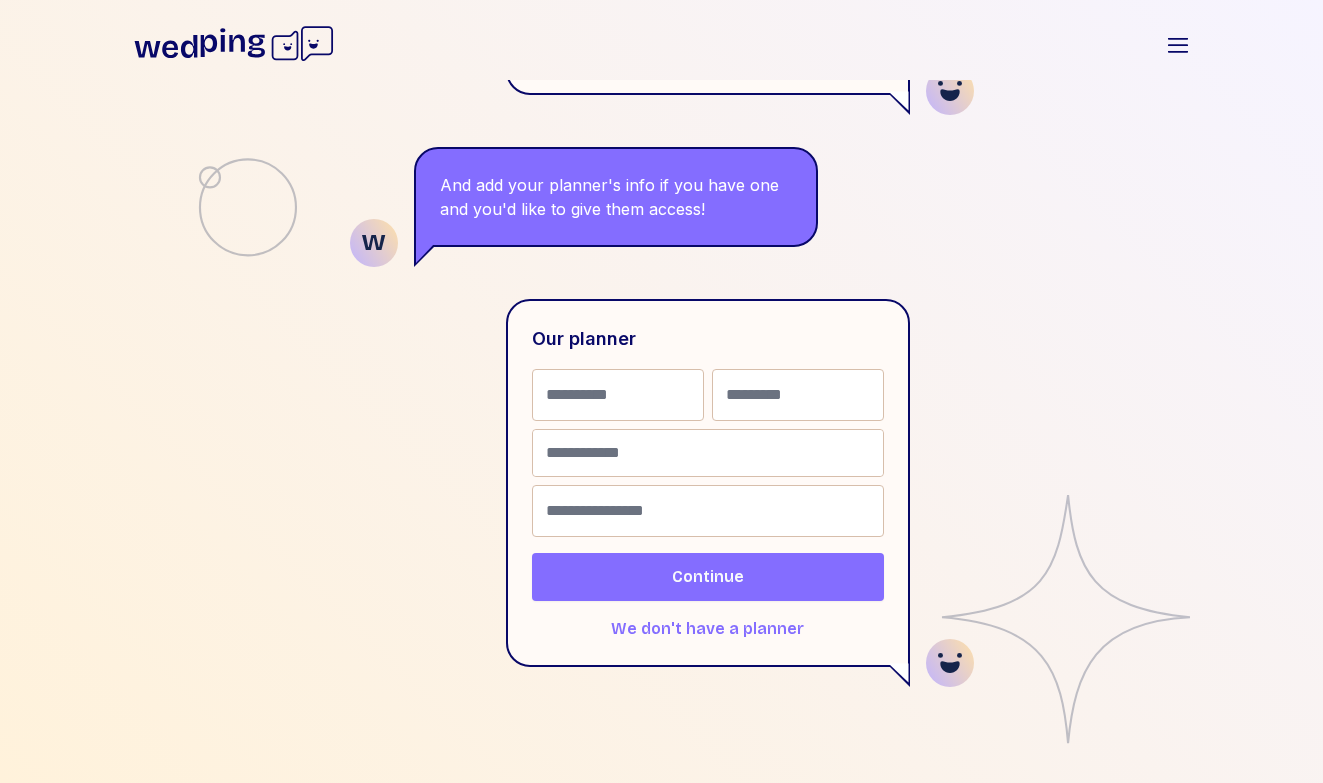 click on "We don't have a planner" at bounding box center [707, 629] 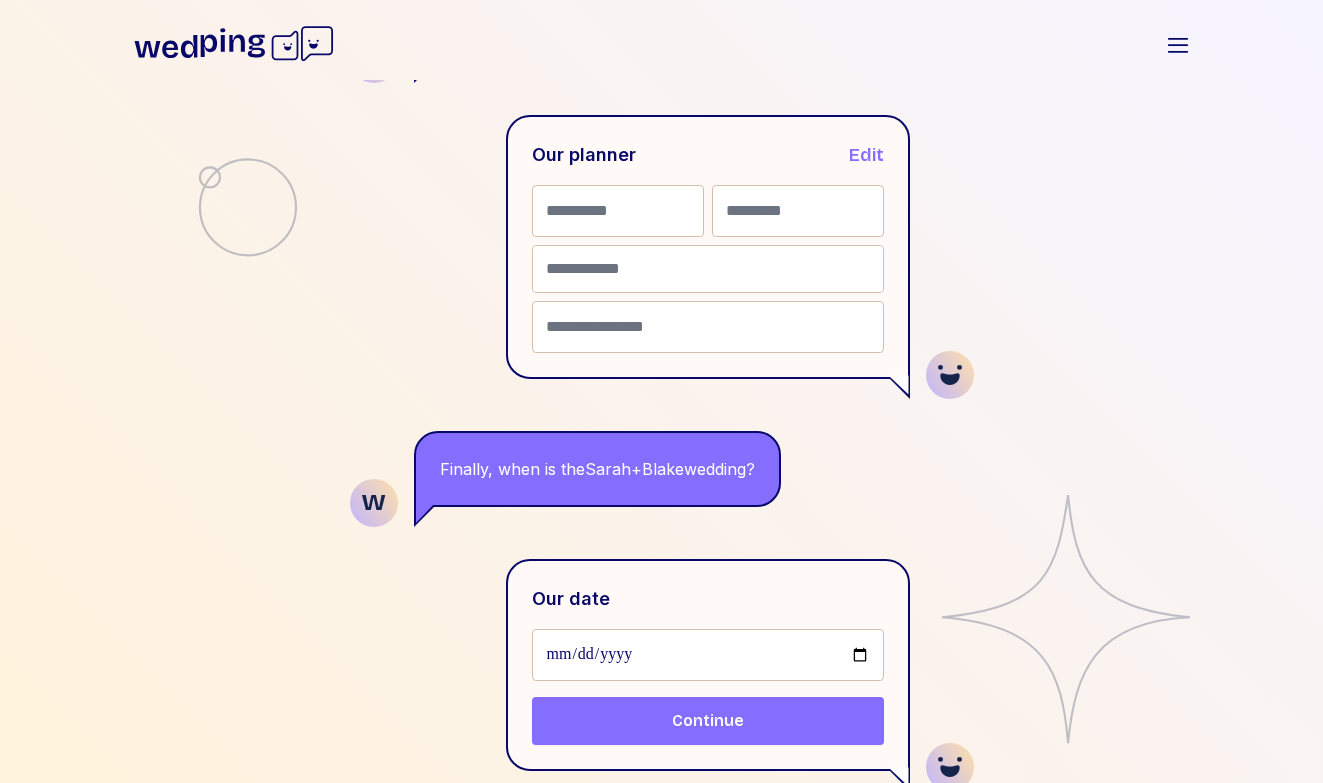 scroll, scrollTop: 1609, scrollLeft: 0, axis: vertical 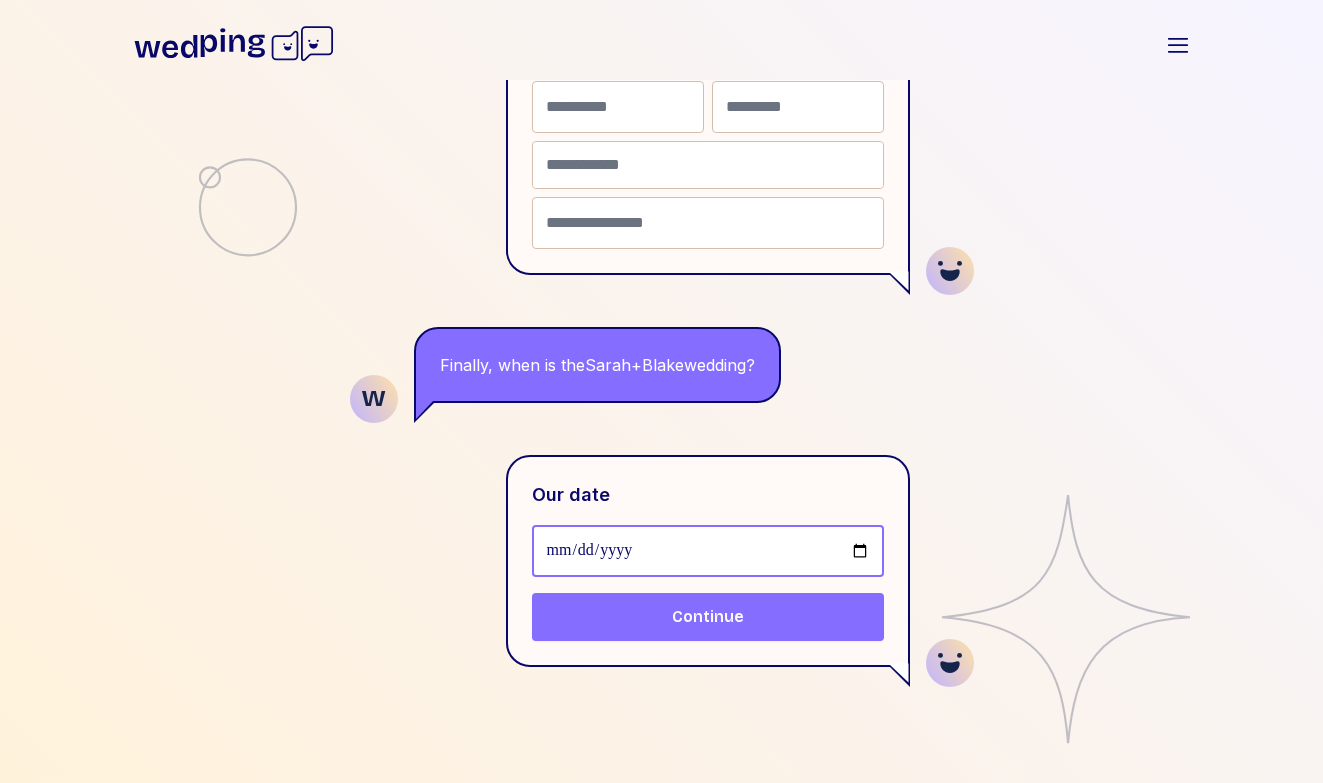 click at bounding box center (708, 551) 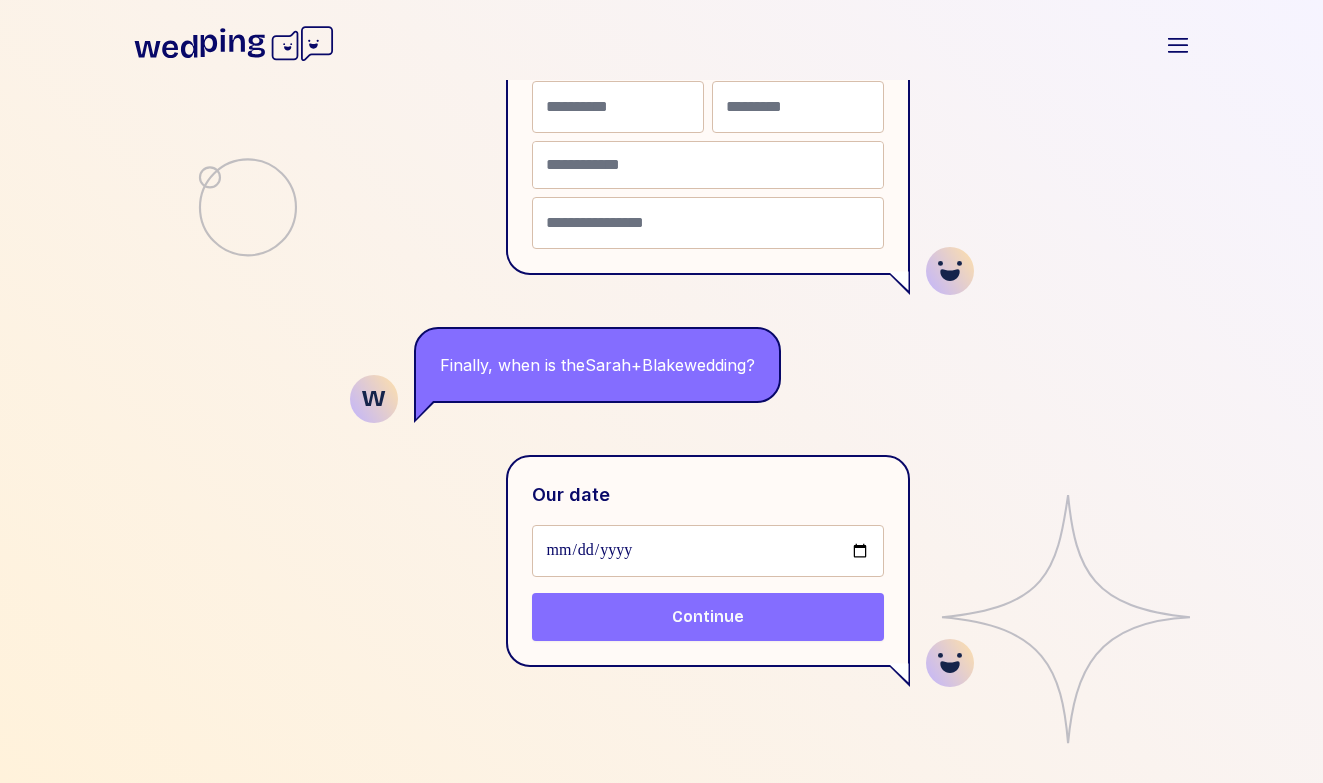 click on "Continue" at bounding box center (708, 617) 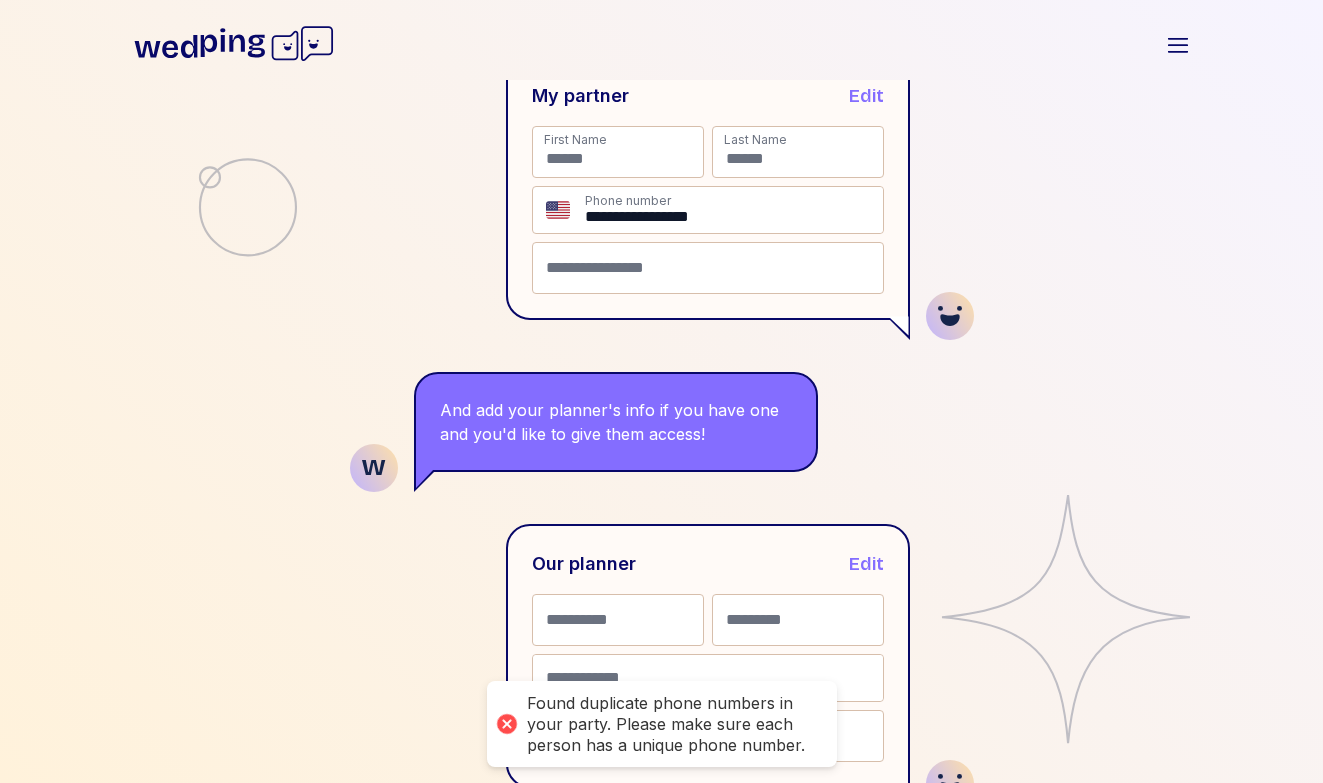 scroll, scrollTop: 1049, scrollLeft: 0, axis: vertical 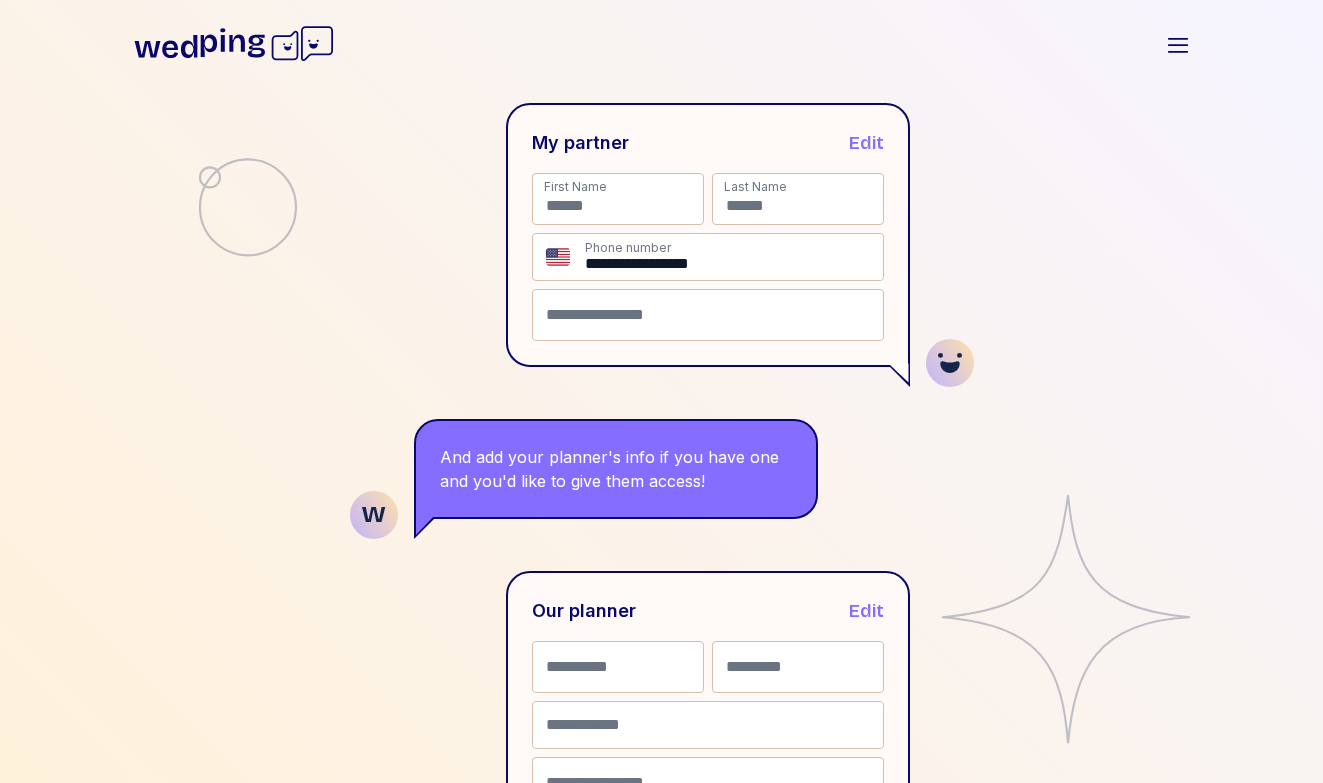 click on "Edit" at bounding box center (866, 143) 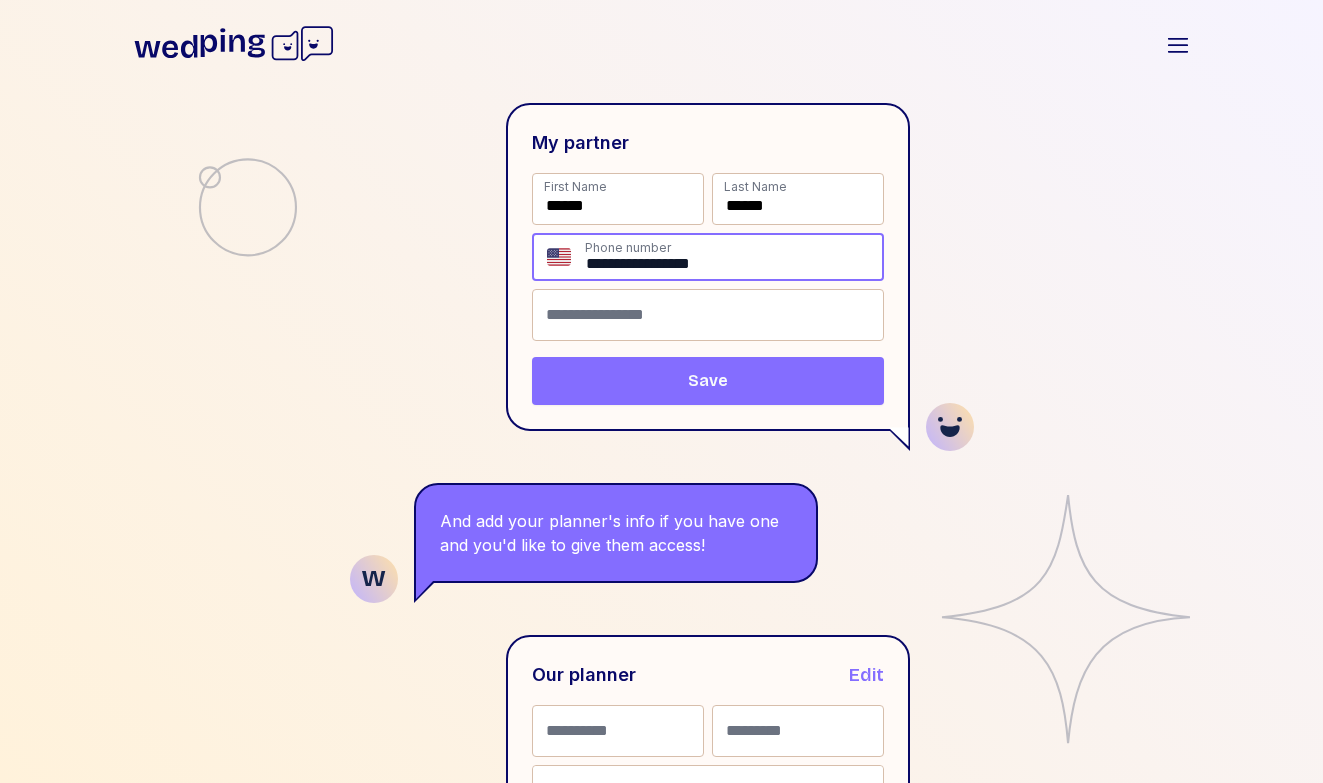 drag, startPoint x: 661, startPoint y: 264, endPoint x: 761, endPoint y: 264, distance: 100 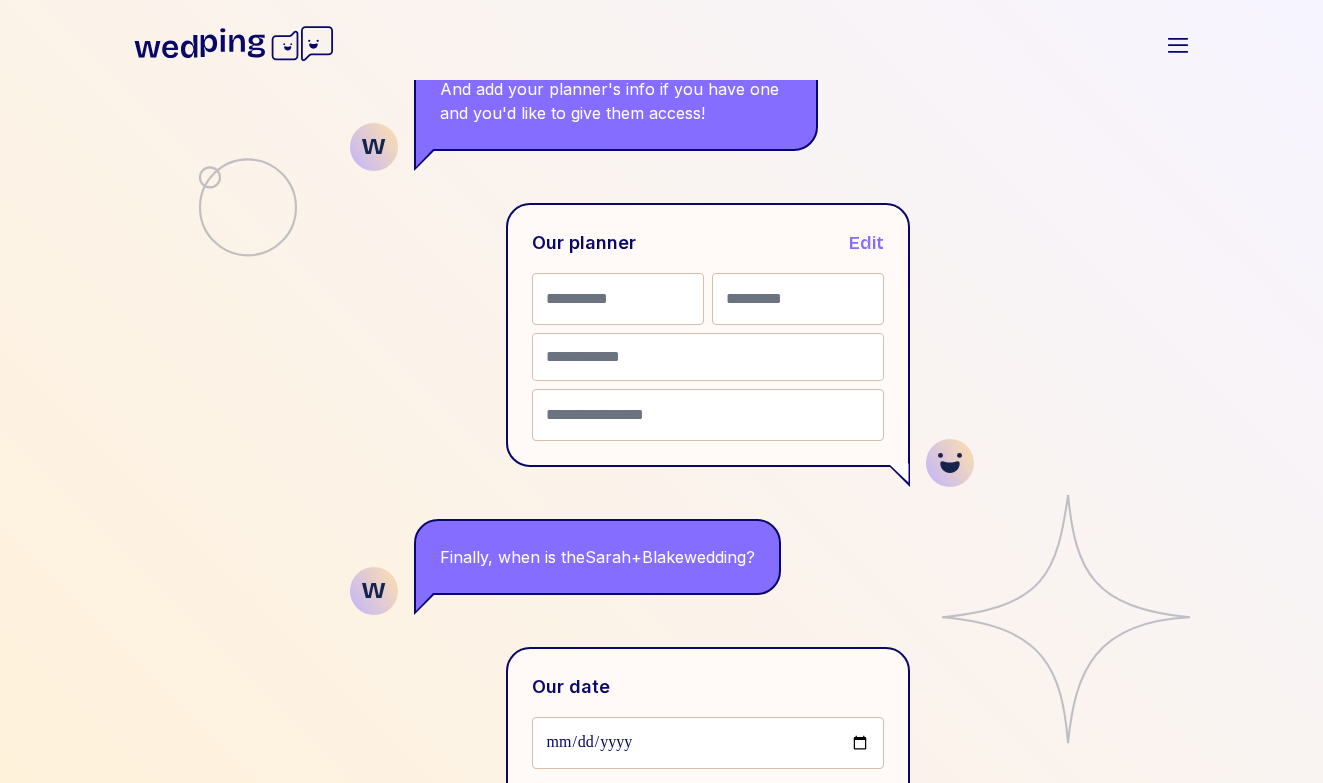 scroll, scrollTop: 1609, scrollLeft: 0, axis: vertical 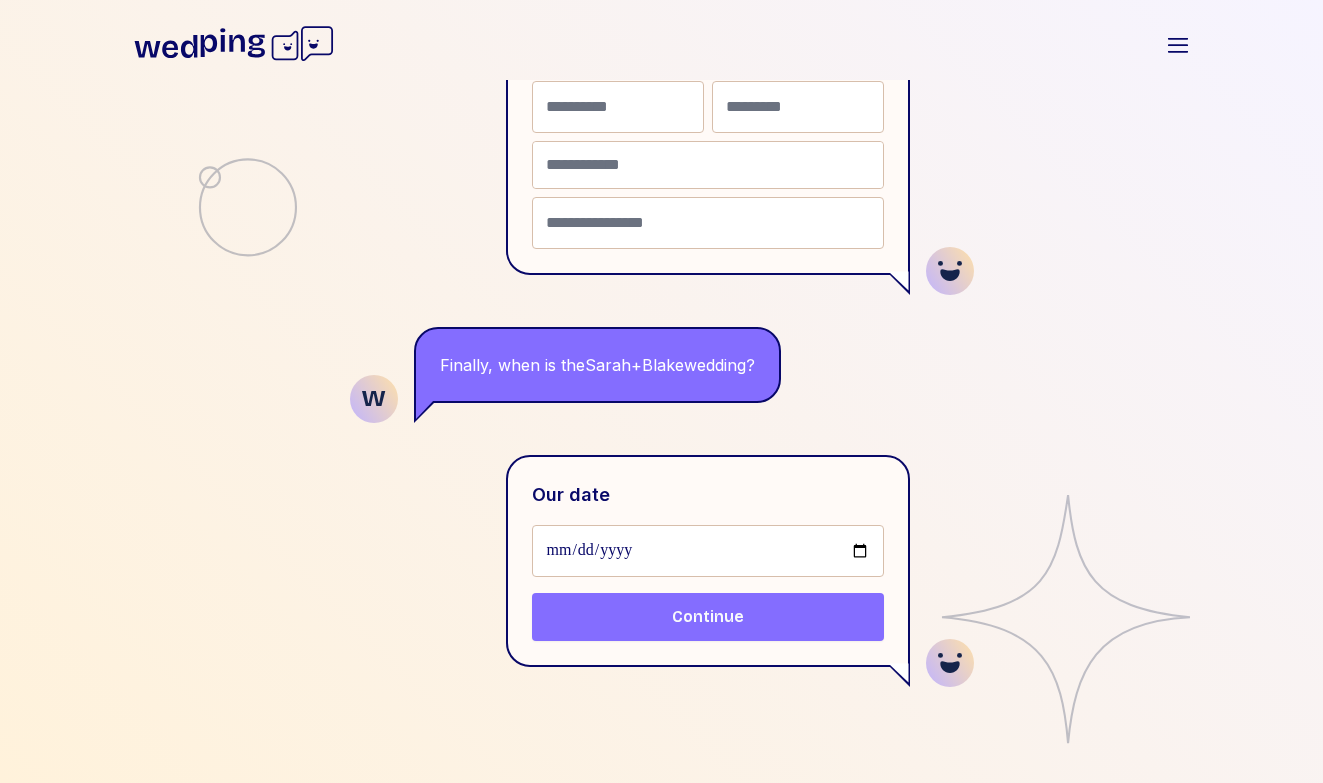 click on "Continue" at bounding box center [708, 617] 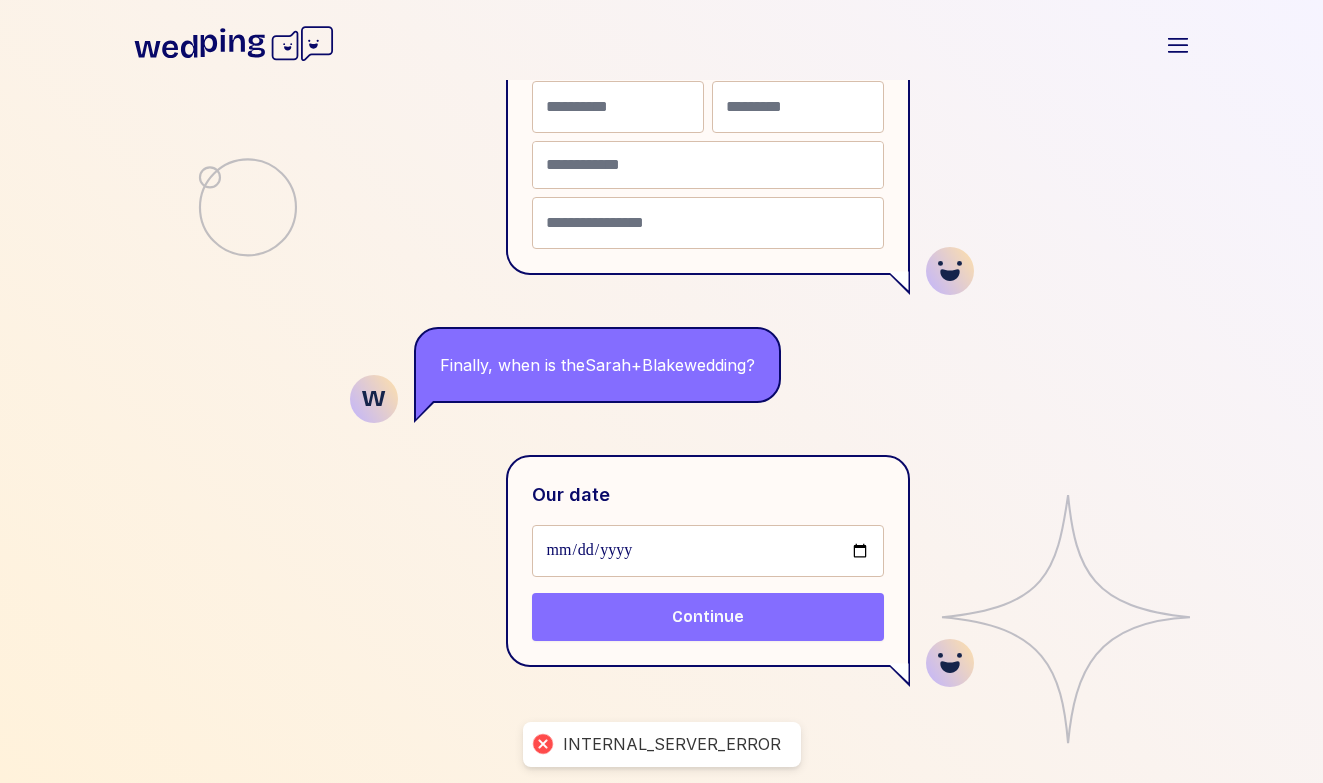 scroll, scrollTop: 982, scrollLeft: 0, axis: vertical 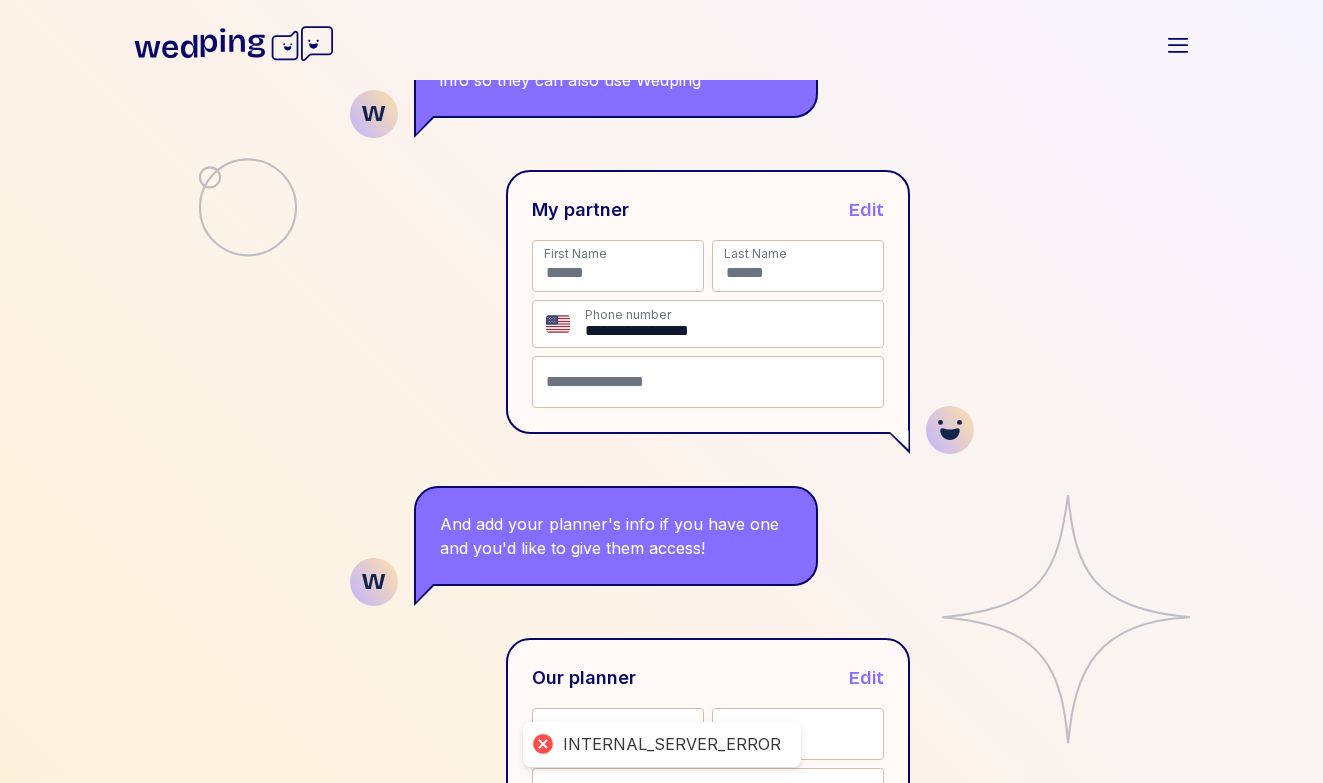 click on "Edit" at bounding box center [866, 210] 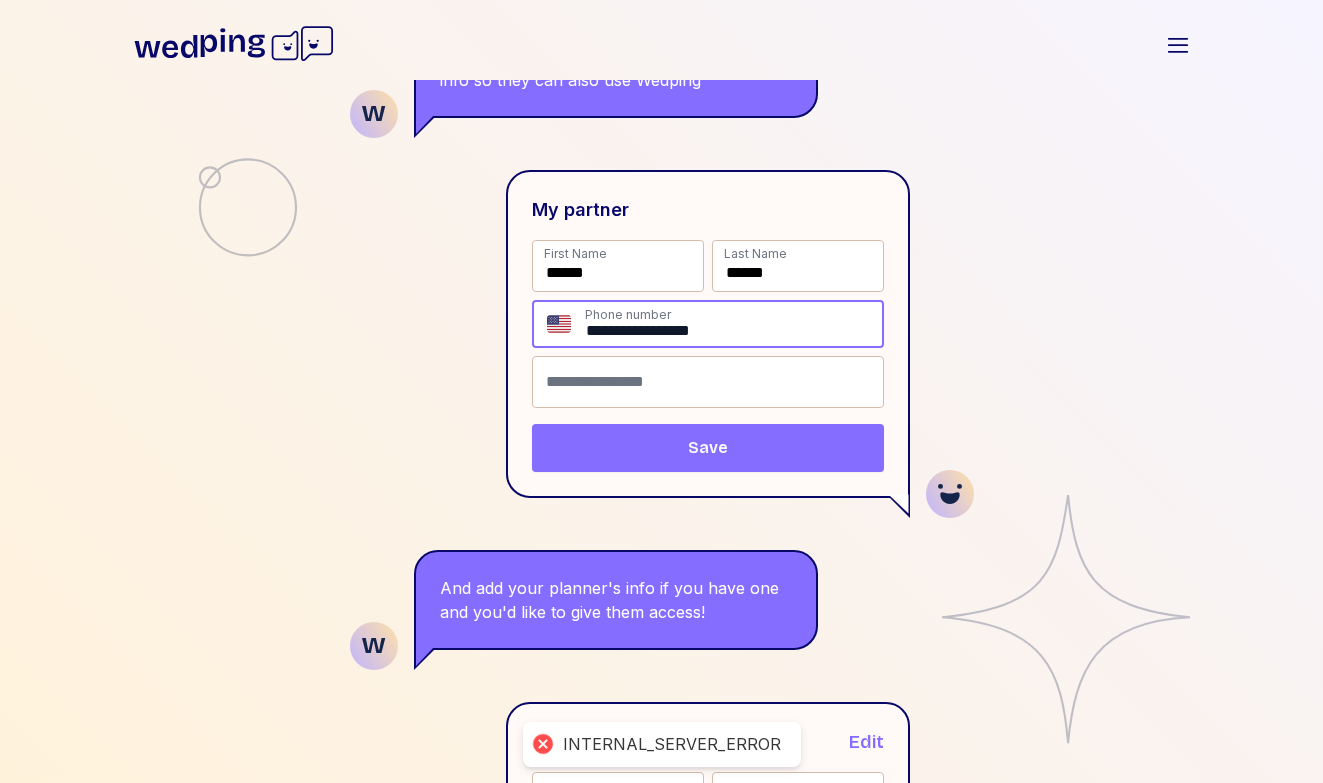 click on "**********" at bounding box center [733, 324] 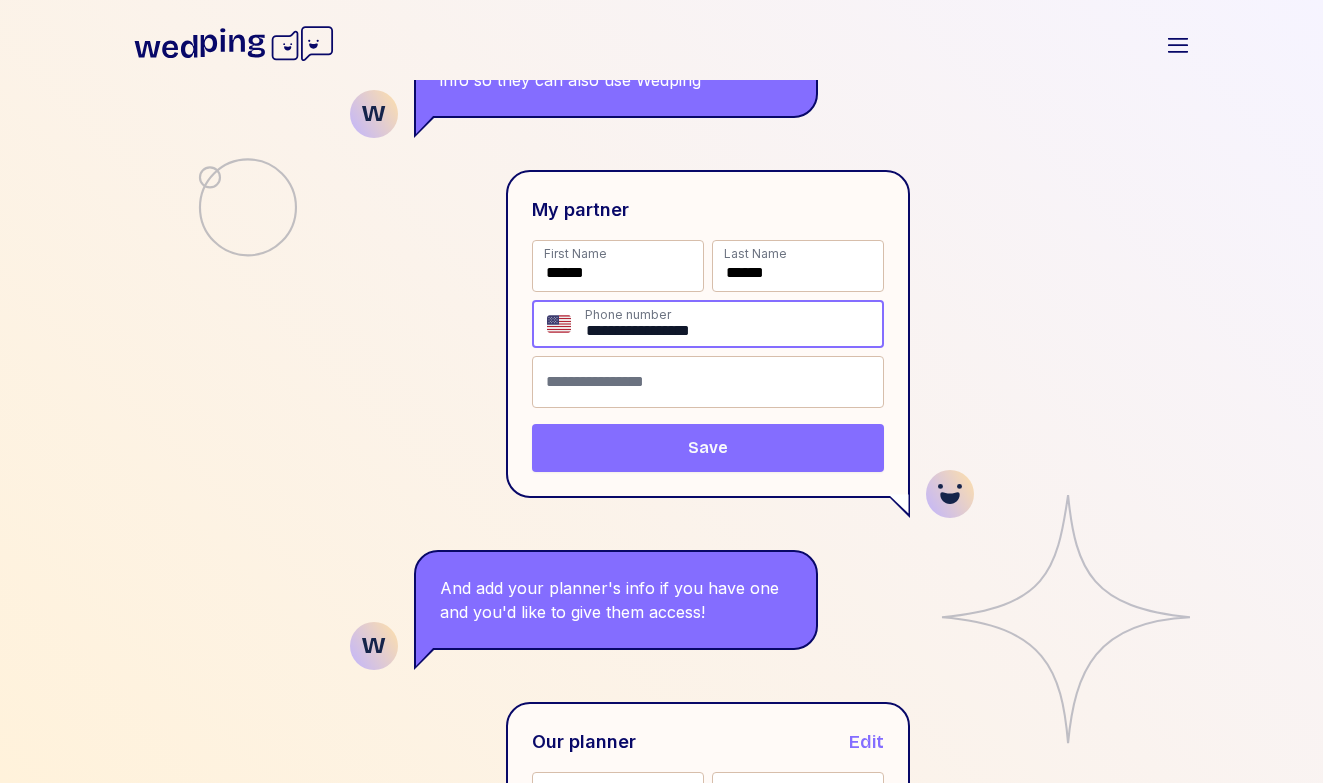 drag, startPoint x: 747, startPoint y: 332, endPoint x: 646, endPoint y: 337, distance: 101.12369 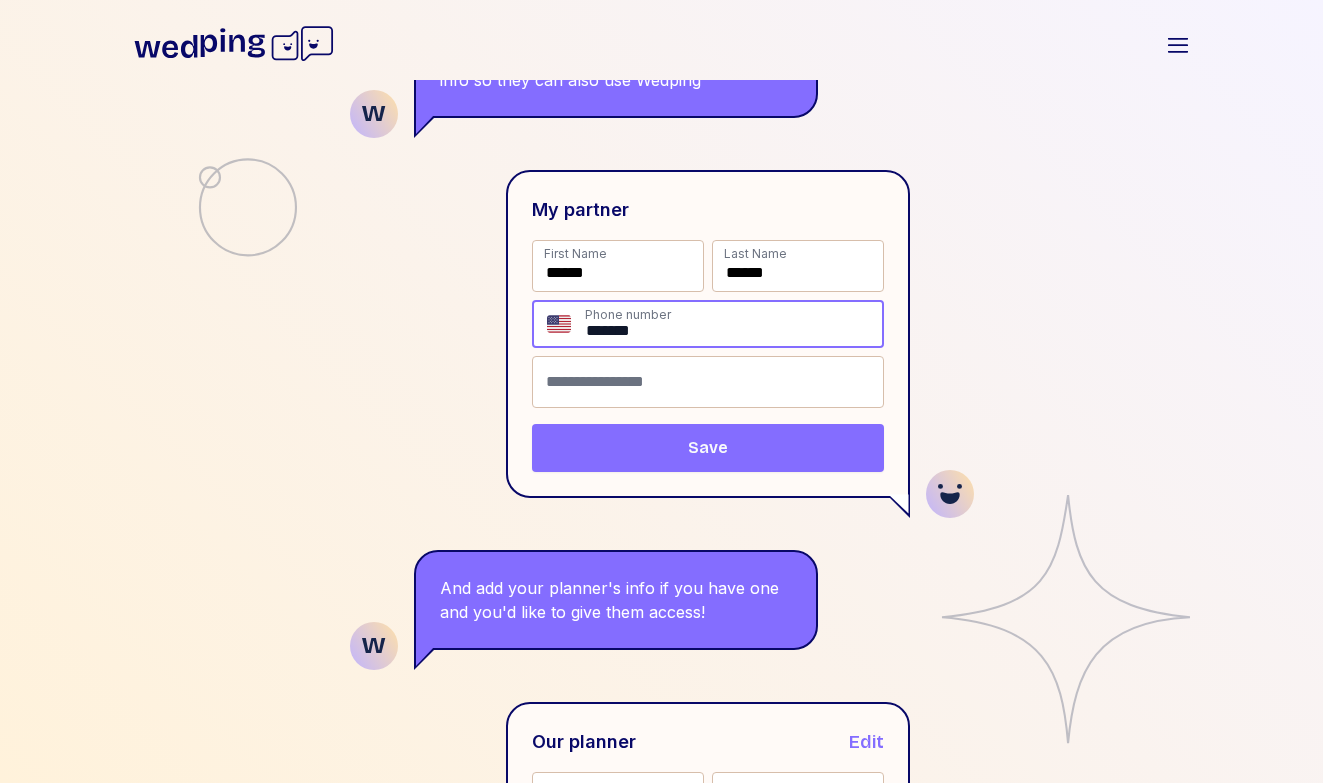 drag, startPoint x: 659, startPoint y: 328, endPoint x: 551, endPoint y: 325, distance: 108.04166 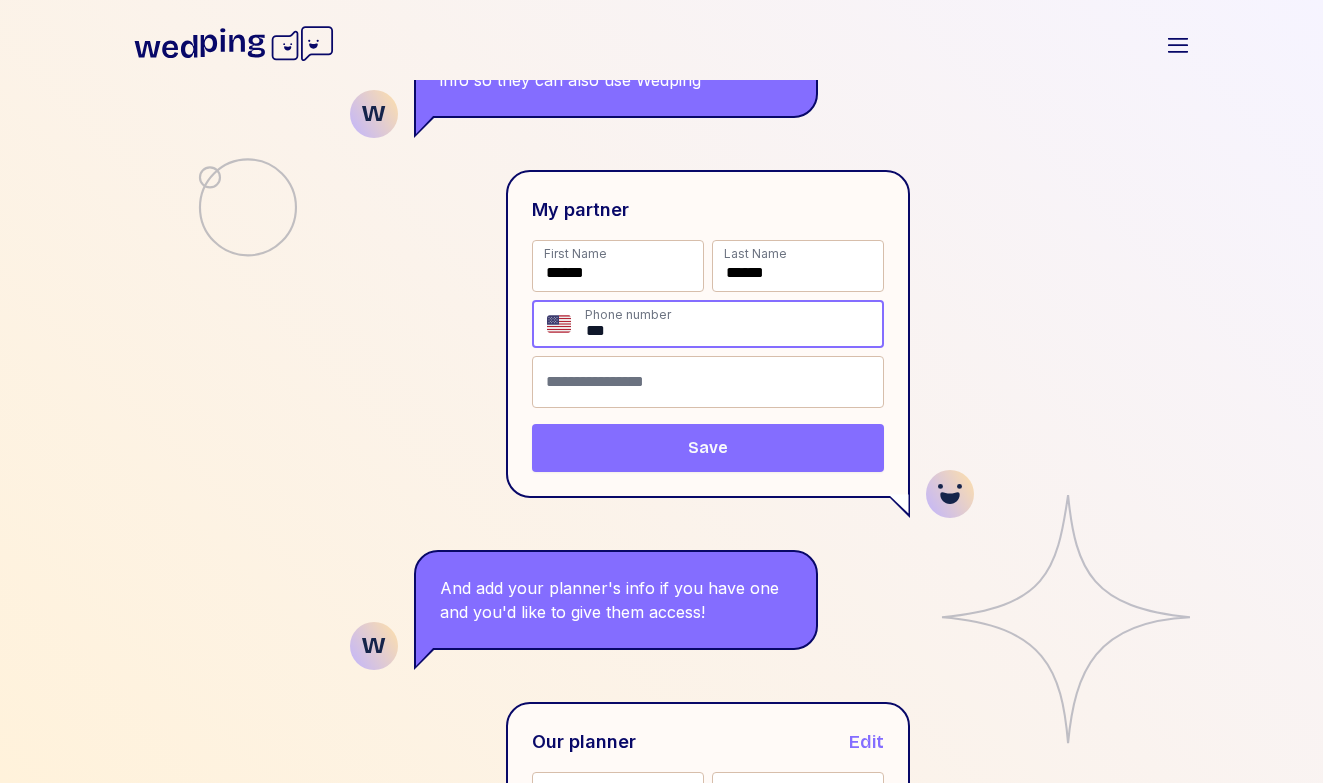 type on "**" 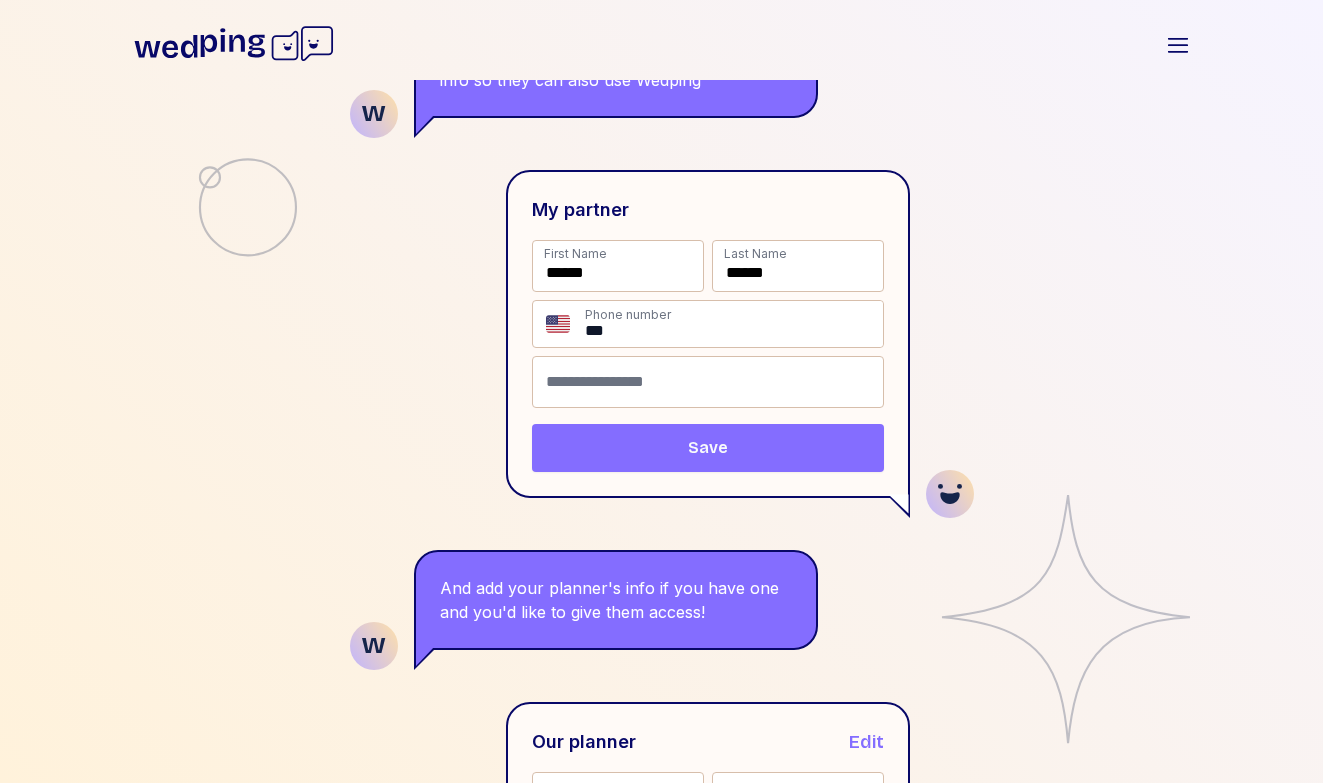 click on "My partner First Name [FIRST] Last Name [LAST] Phone number [PHONE] Email (optional) [EMAIL] Save" at bounding box center [662, 344] 